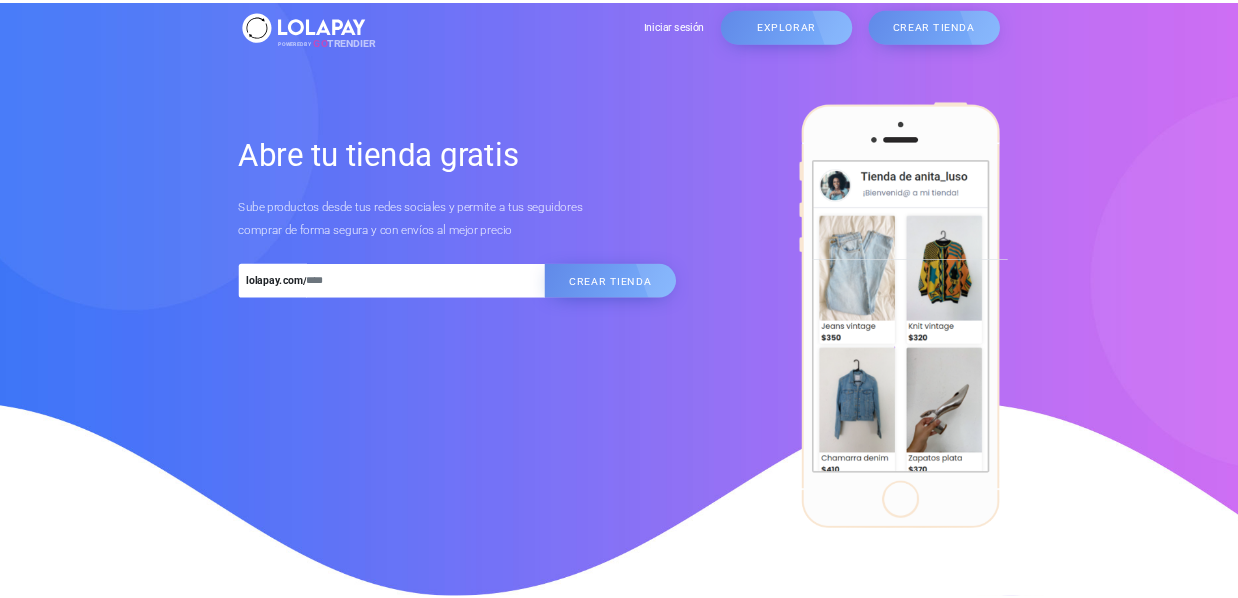 scroll, scrollTop: 0, scrollLeft: 0, axis: both 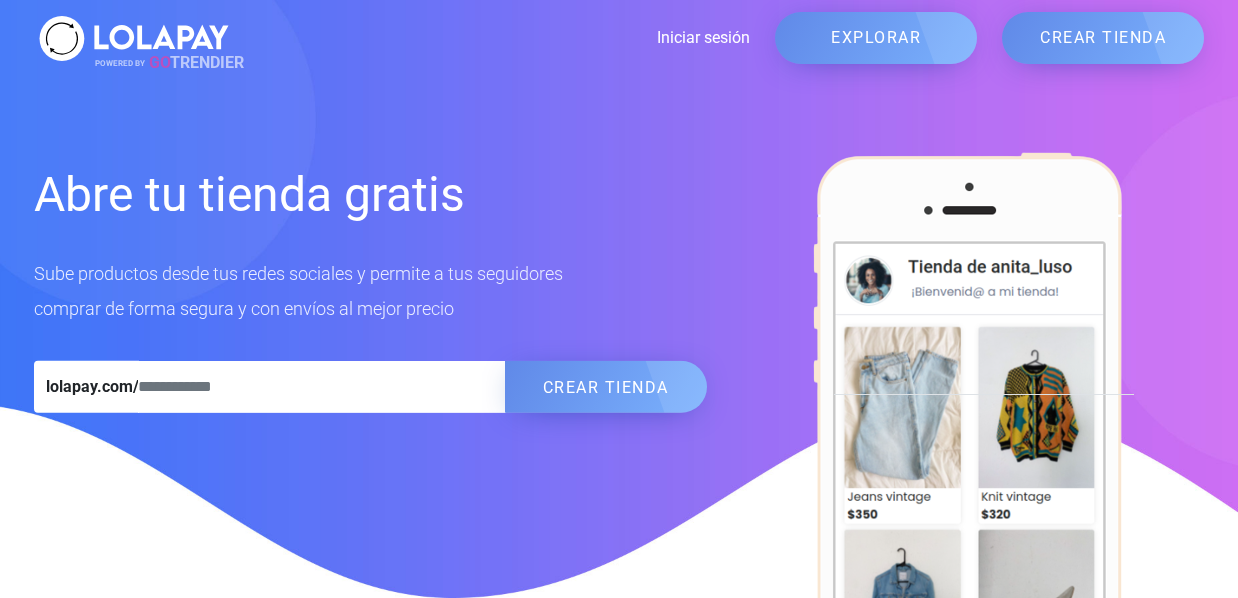 click on "Iniciar sesión" at bounding box center (492, 38) 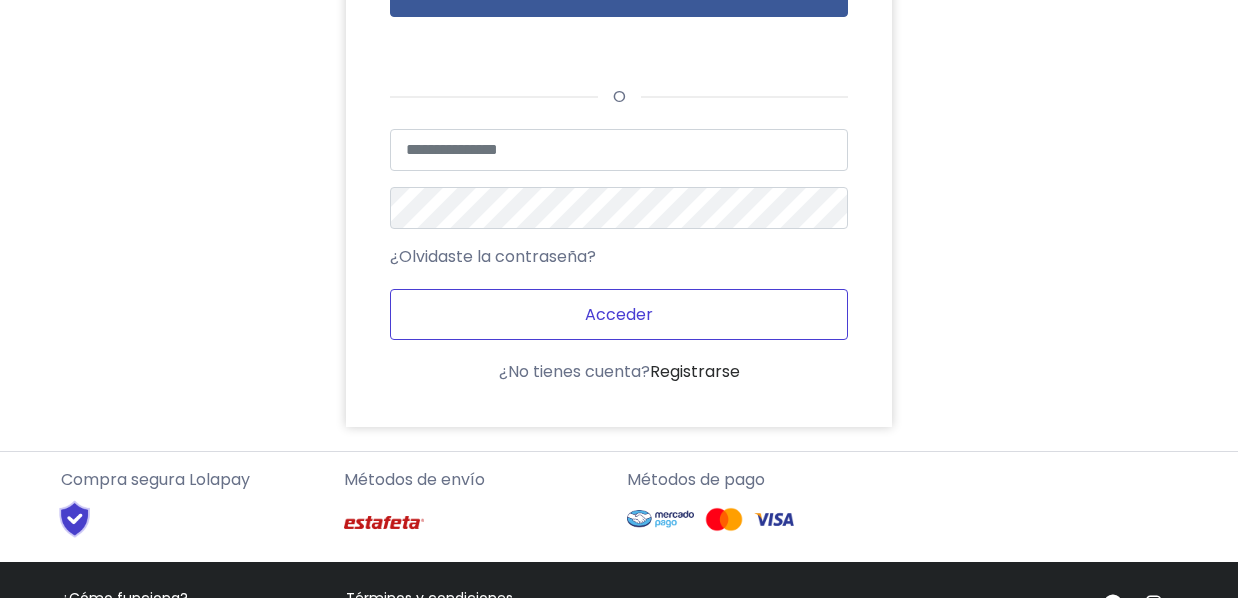 scroll, scrollTop: 300, scrollLeft: 0, axis: vertical 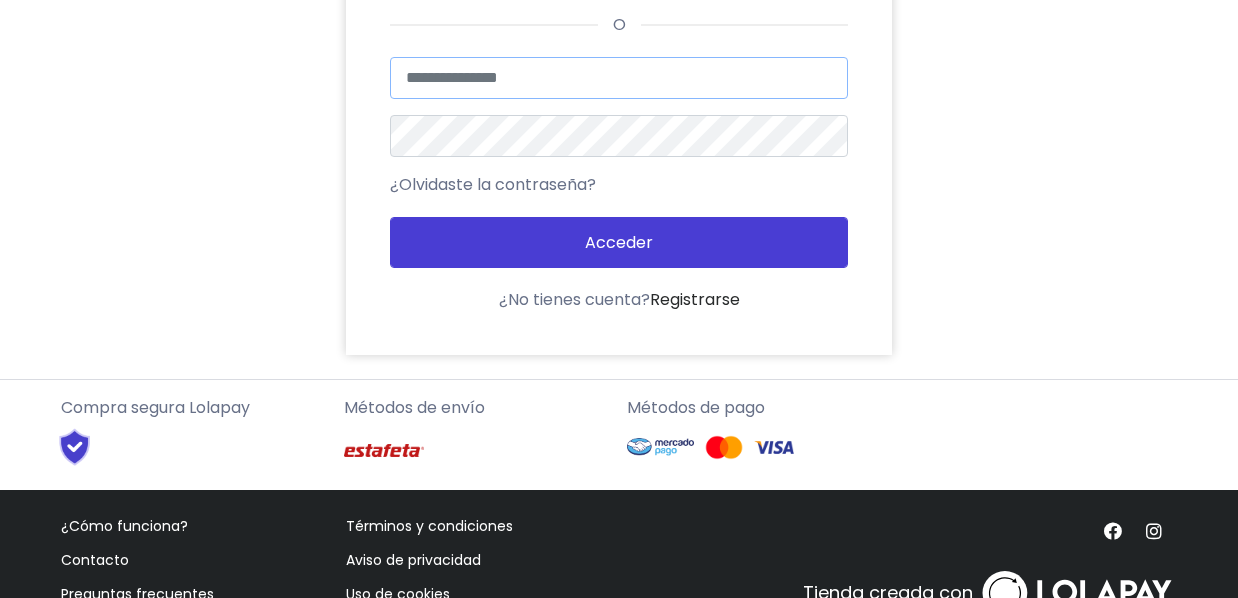 drag, startPoint x: 535, startPoint y: 83, endPoint x: 546, endPoint y: 74, distance: 14.21267 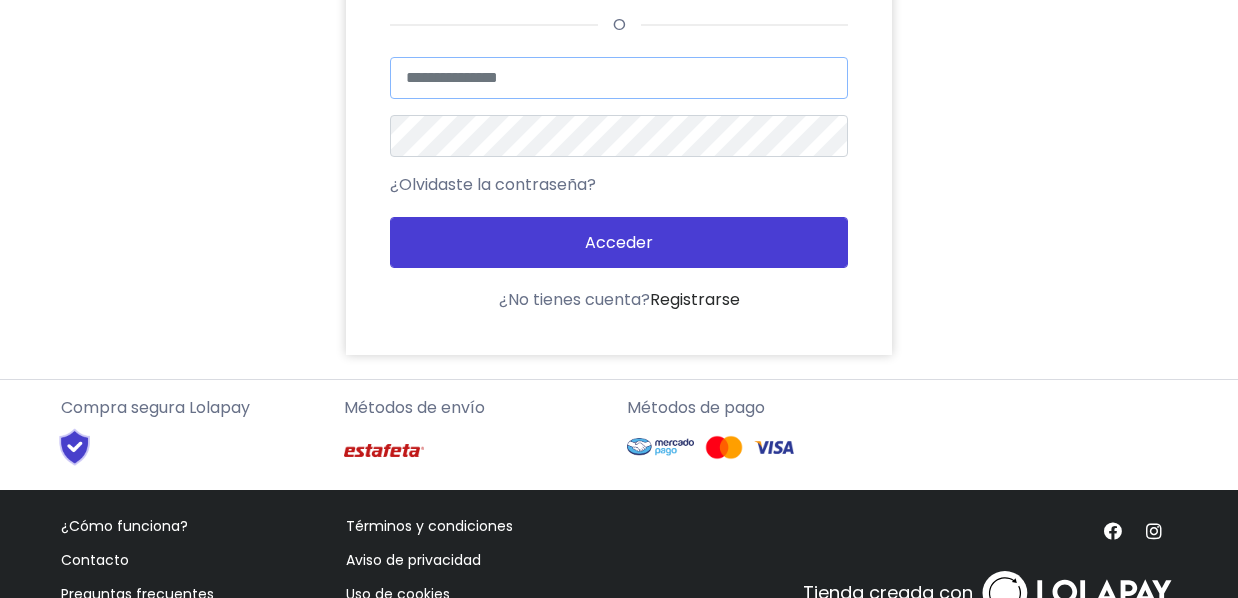 type on "**********" 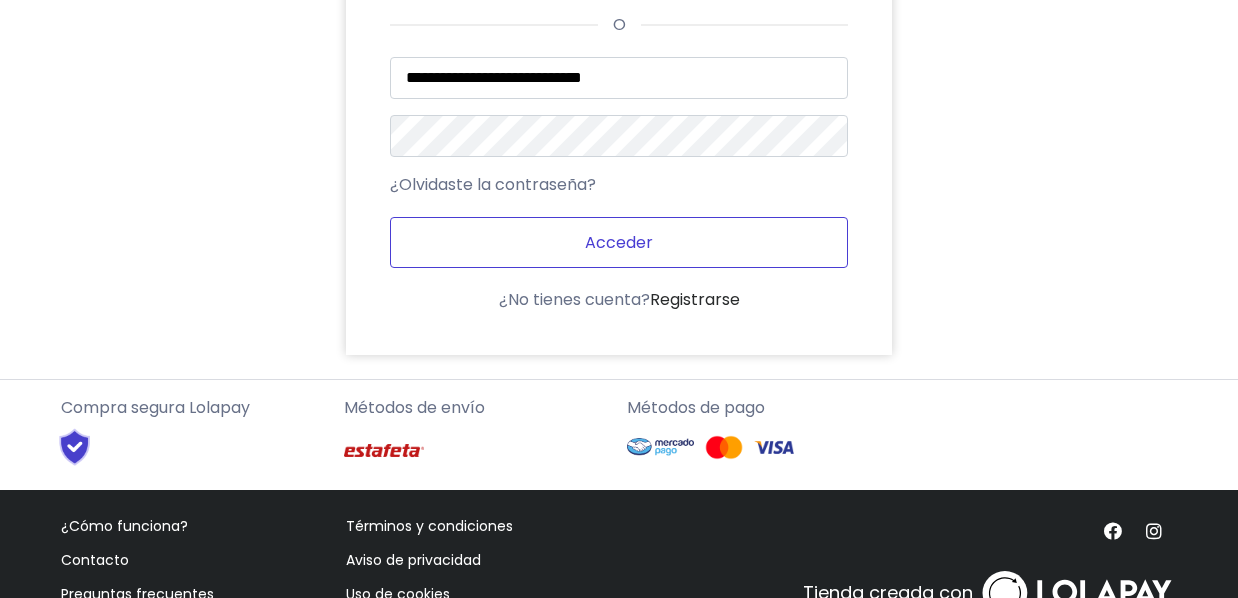click on "Acceder" at bounding box center [619, 242] 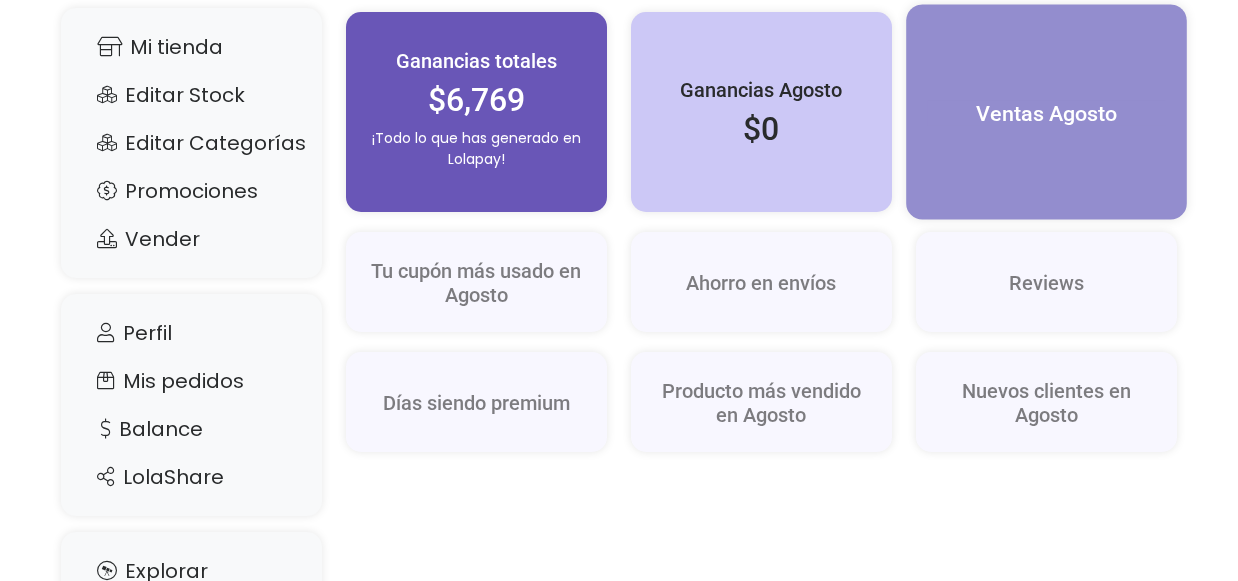 scroll, scrollTop: 300, scrollLeft: 0, axis: vertical 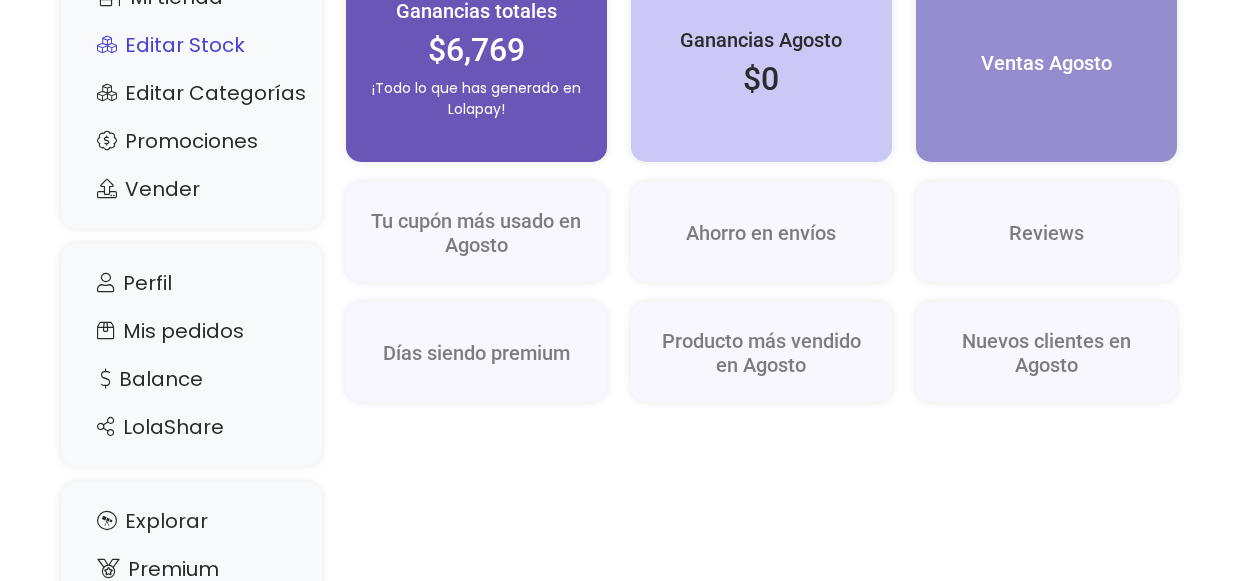 click on "Editar Stock" at bounding box center (191, 45) 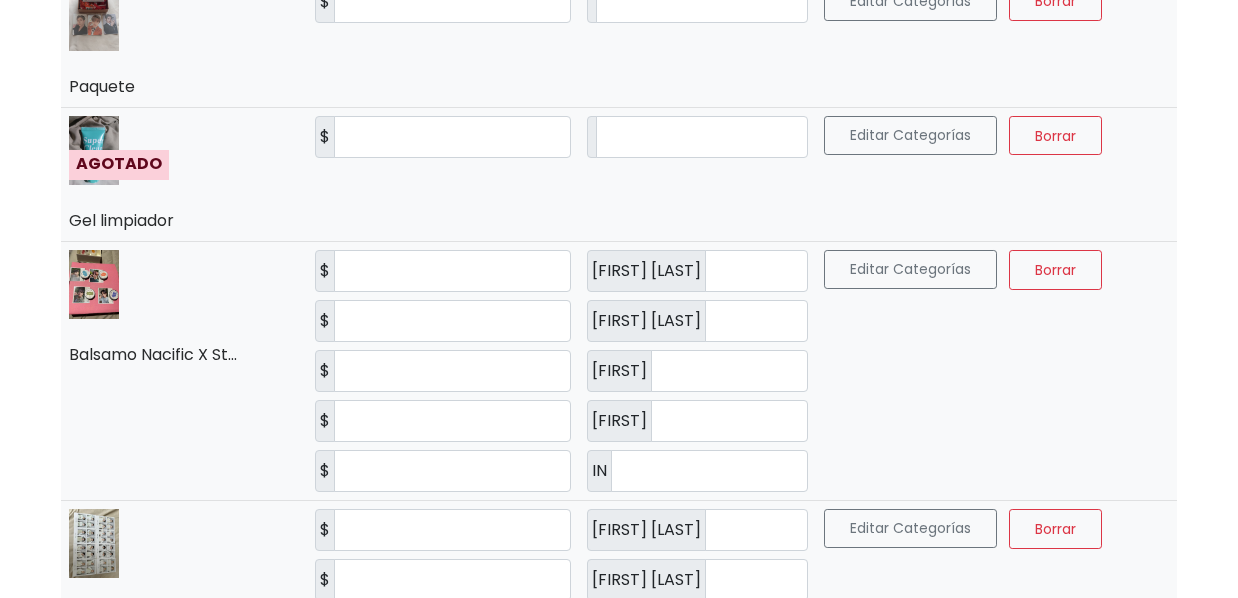 scroll, scrollTop: 800, scrollLeft: 0, axis: vertical 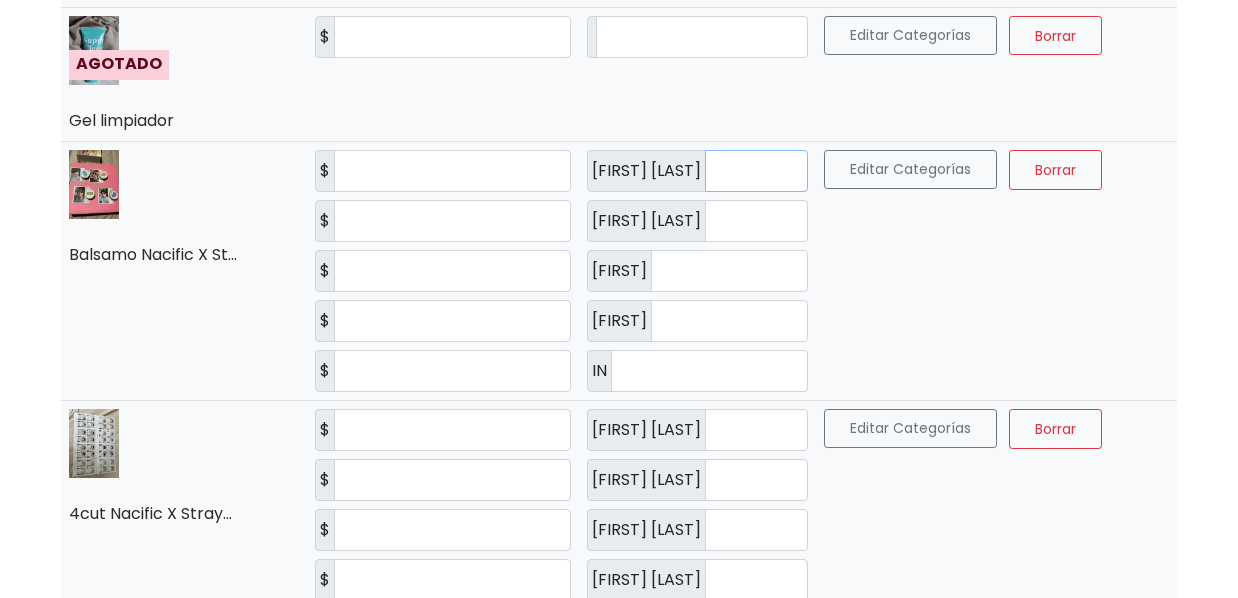 drag, startPoint x: 752, startPoint y: 170, endPoint x: 637, endPoint y: 176, distance: 115.15642 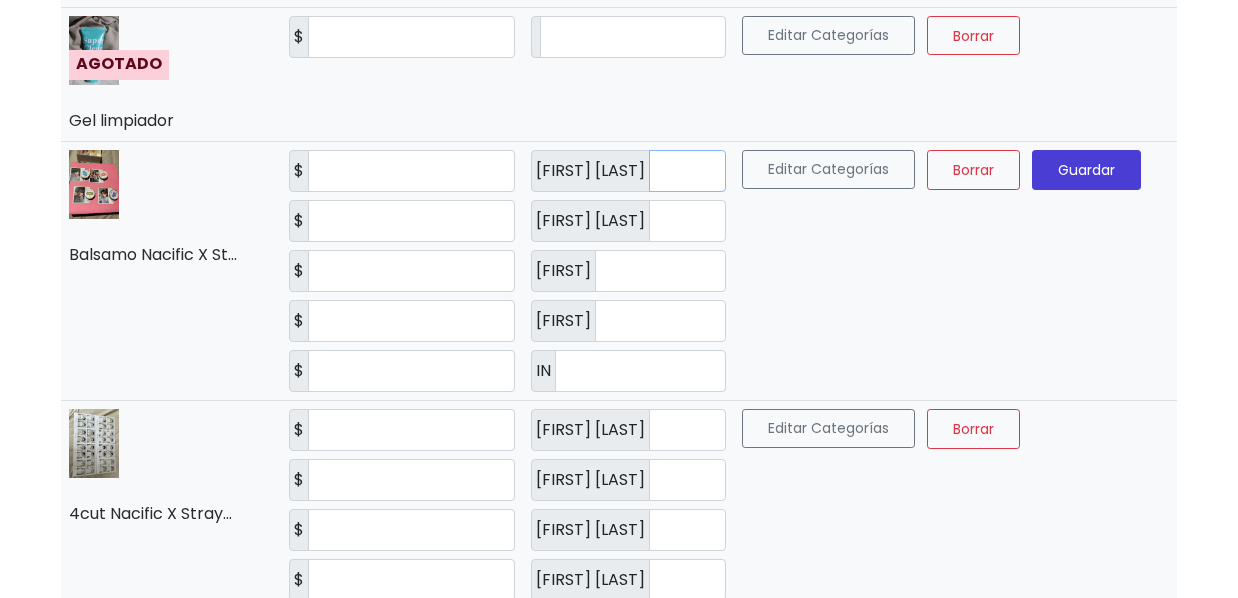 type on "*" 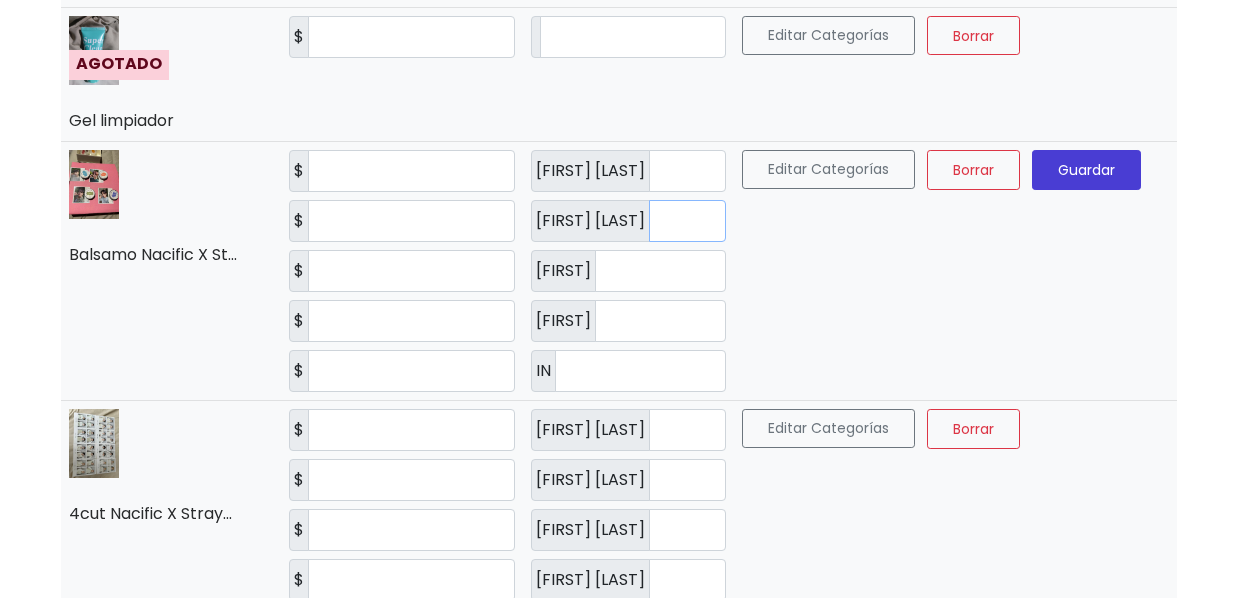 drag, startPoint x: 670, startPoint y: 218, endPoint x: 520, endPoint y: 227, distance: 150.26976 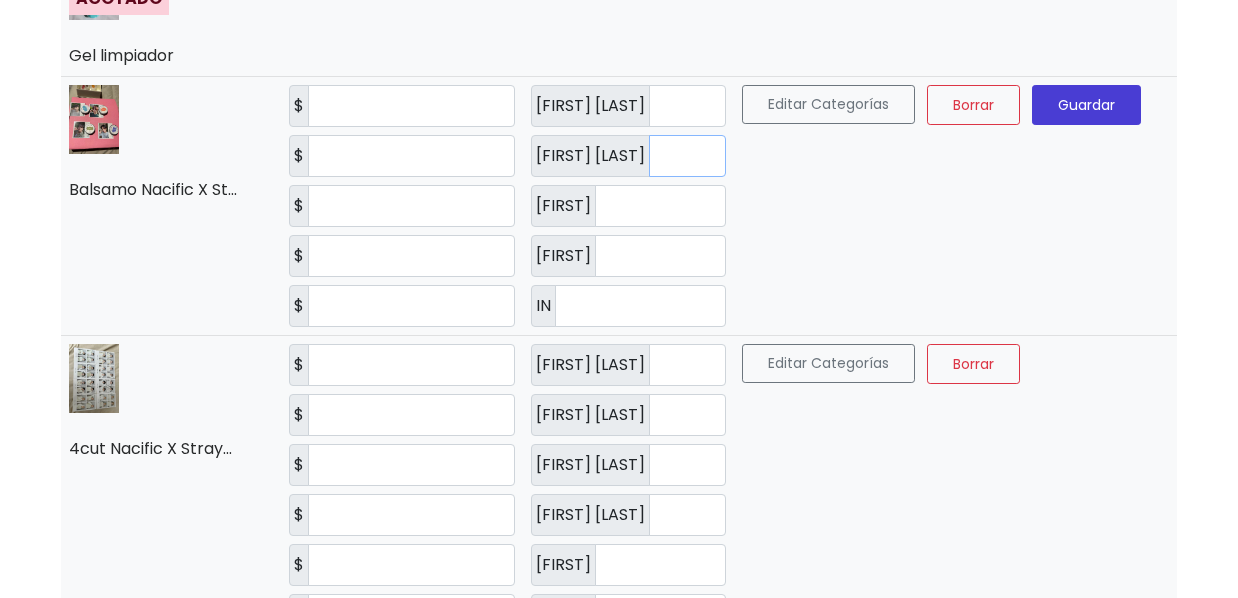 scroll, scrollTop: 900, scrollLeft: 0, axis: vertical 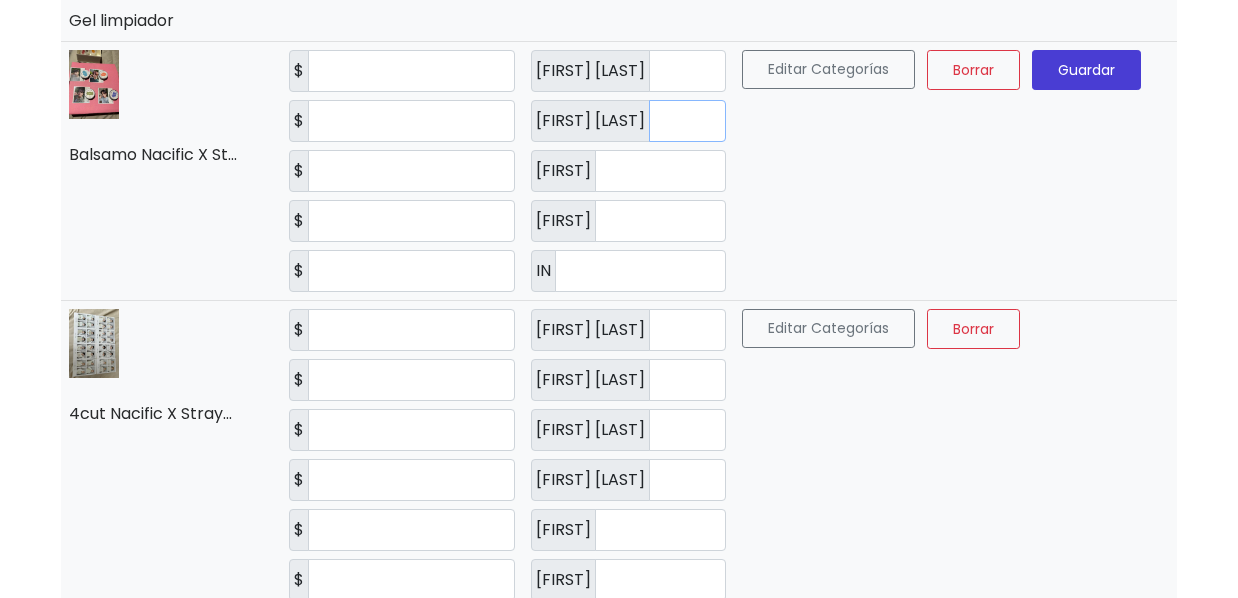 type on "*" 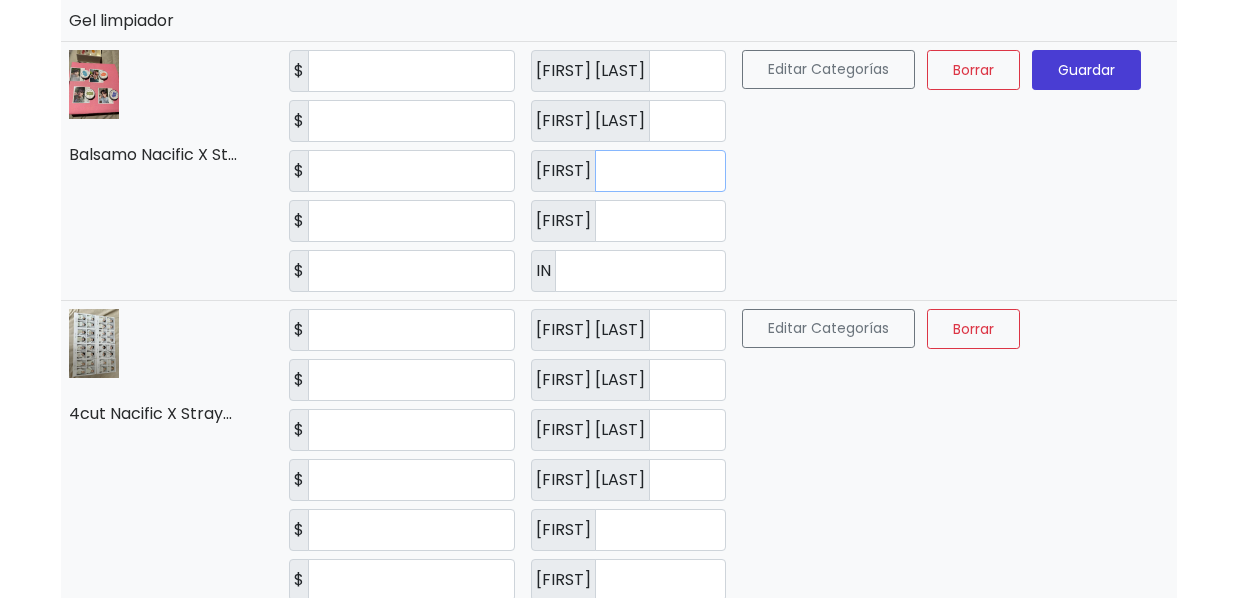 drag, startPoint x: 637, startPoint y: 156, endPoint x: 536, endPoint y: 161, distance: 101.12369 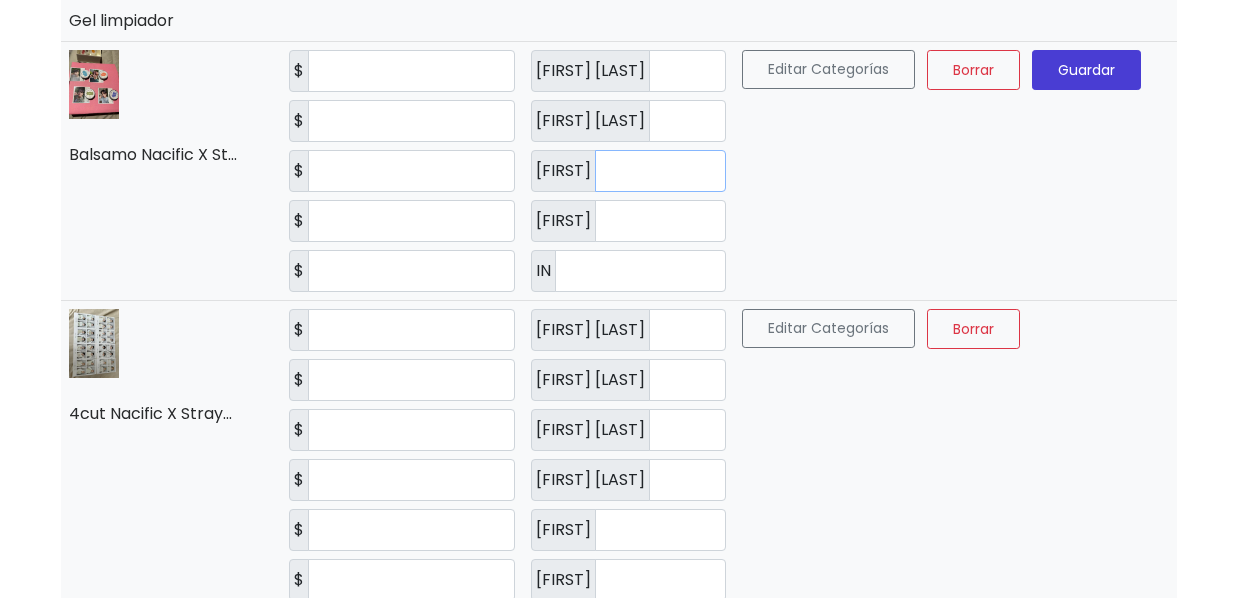 type on "*" 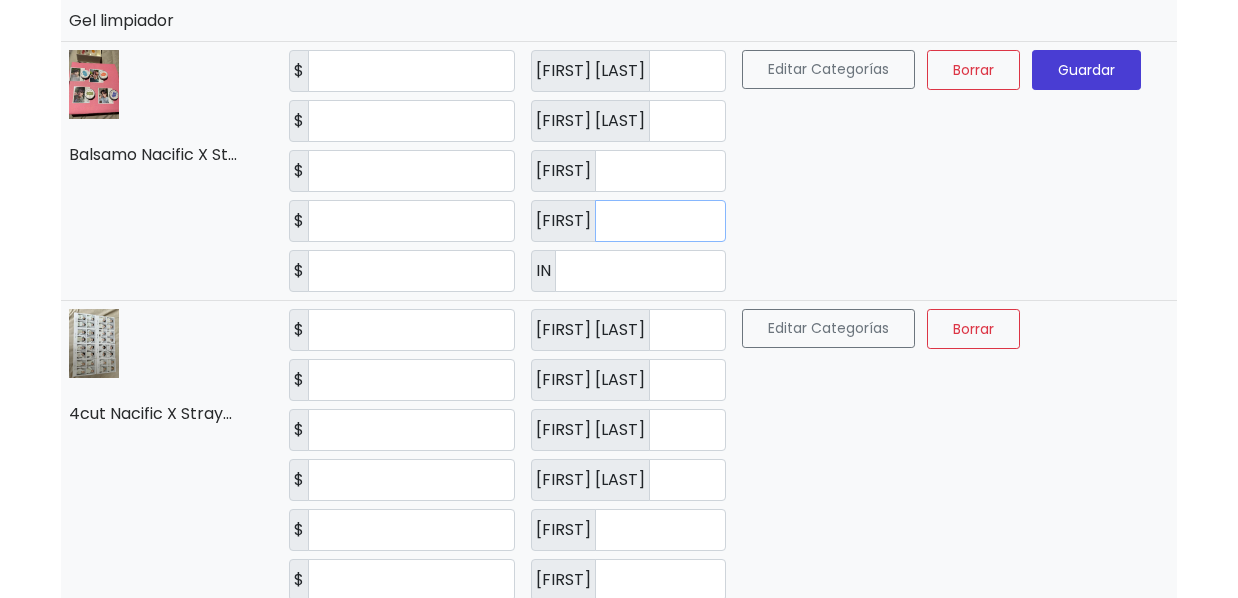 drag, startPoint x: 612, startPoint y: 223, endPoint x: 497, endPoint y: 223, distance: 115 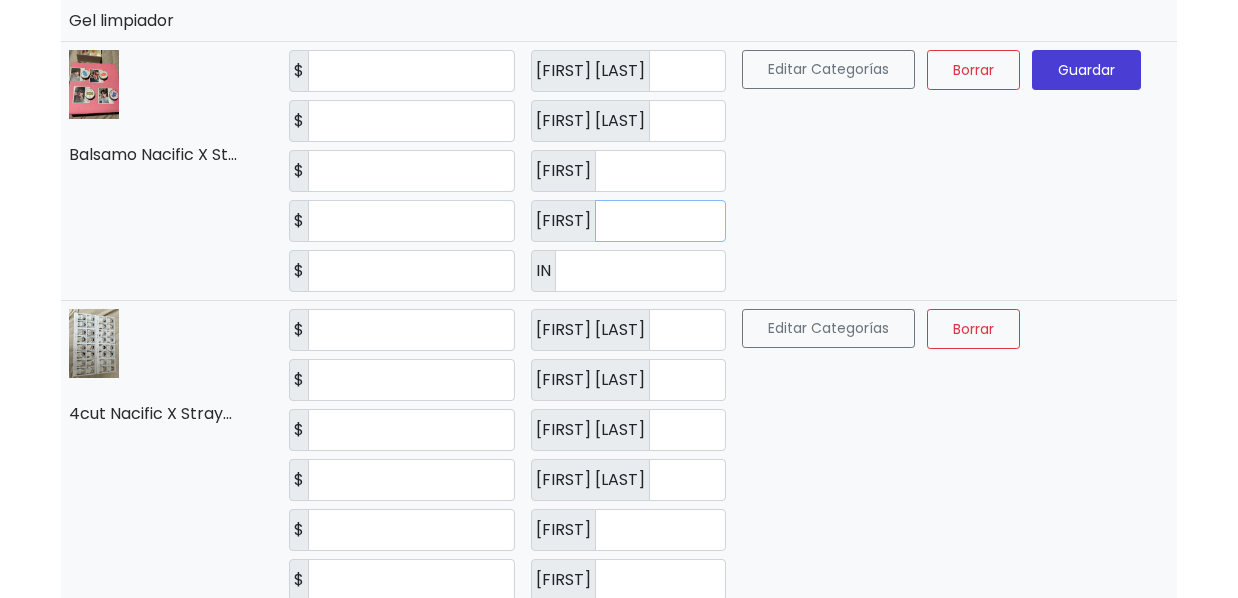 type on "*" 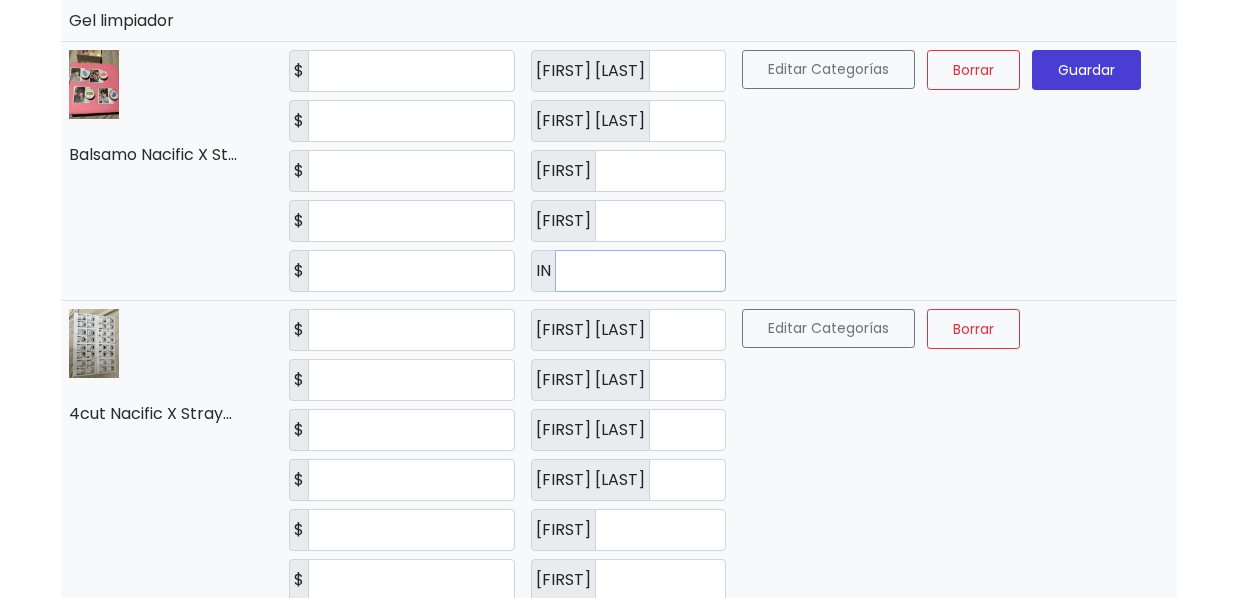 drag, startPoint x: 596, startPoint y: 263, endPoint x: 497, endPoint y: 268, distance: 99.12618 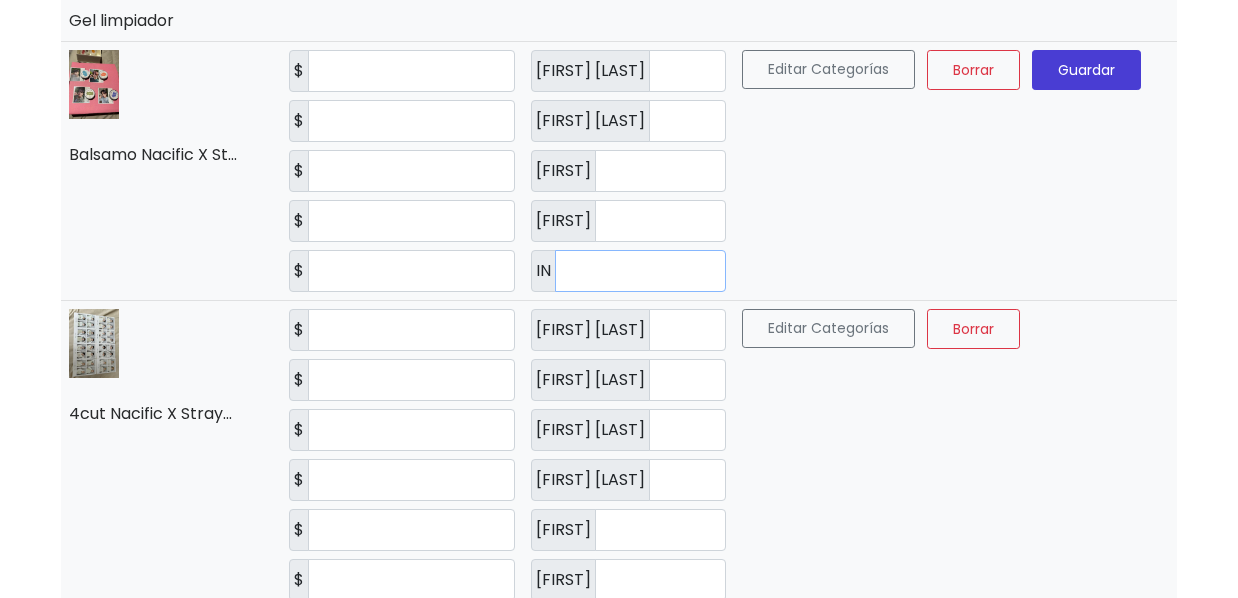 type on "*" 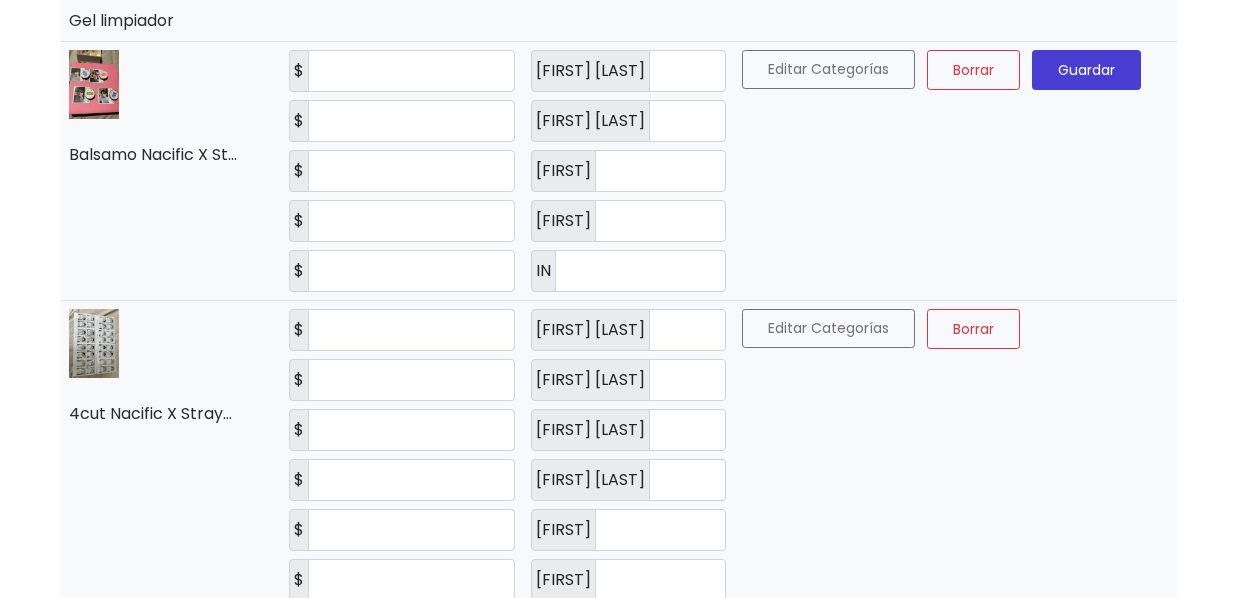 click on "Guardar" at bounding box center [1086, 70] 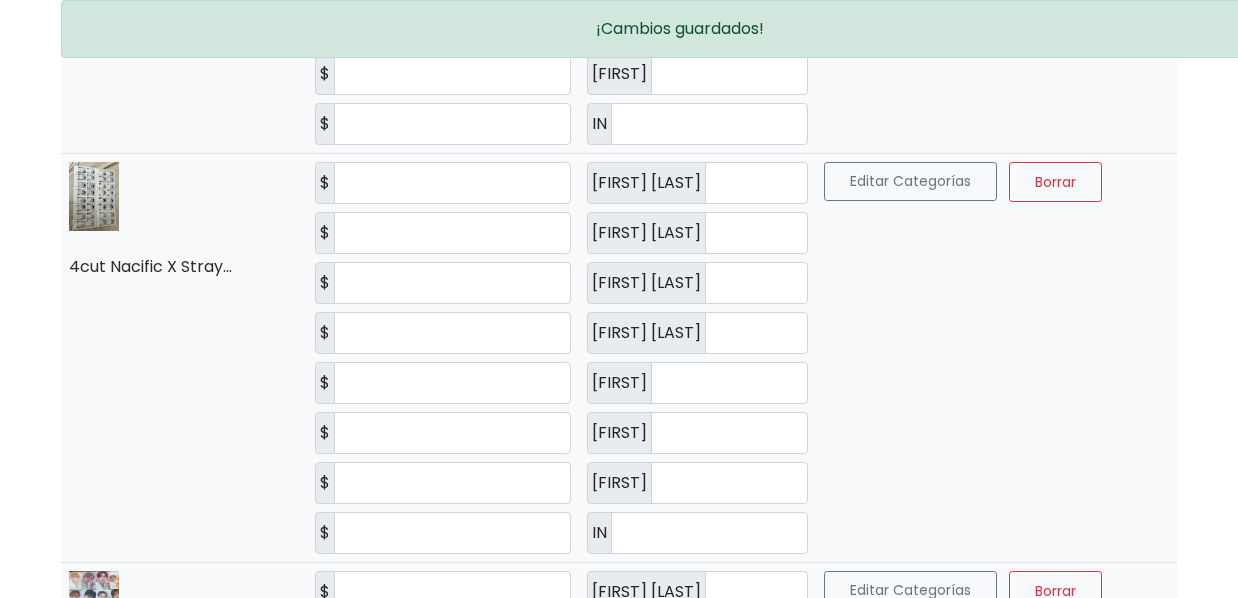 scroll, scrollTop: 1100, scrollLeft: 0, axis: vertical 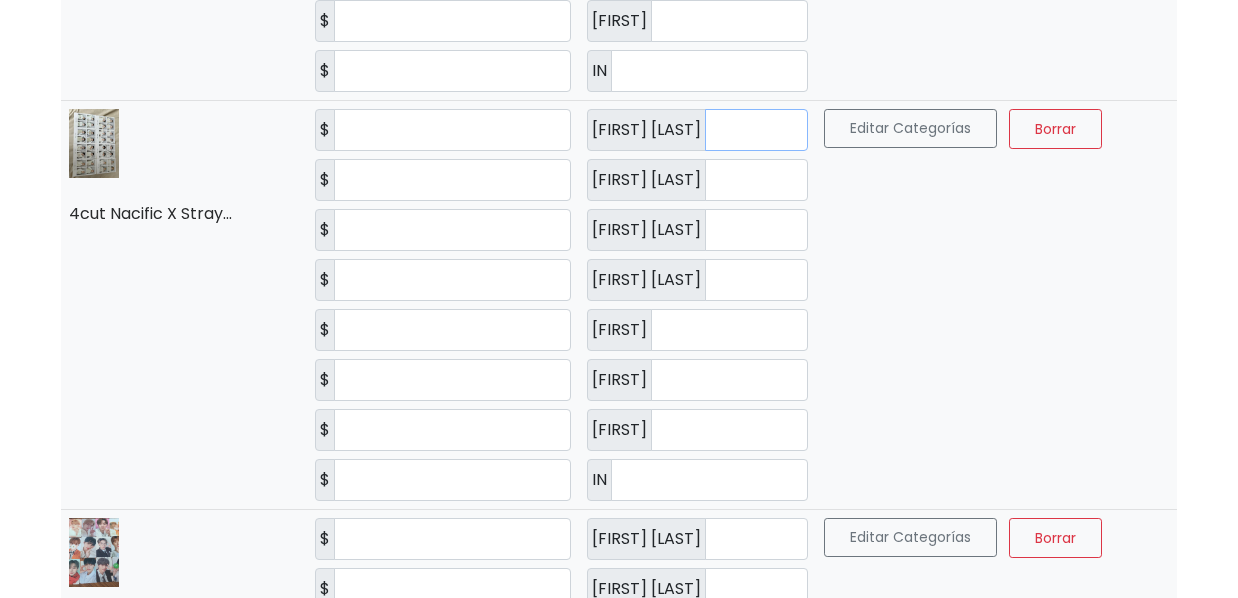 drag, startPoint x: 766, startPoint y: 124, endPoint x: 540, endPoint y: 113, distance: 226.26755 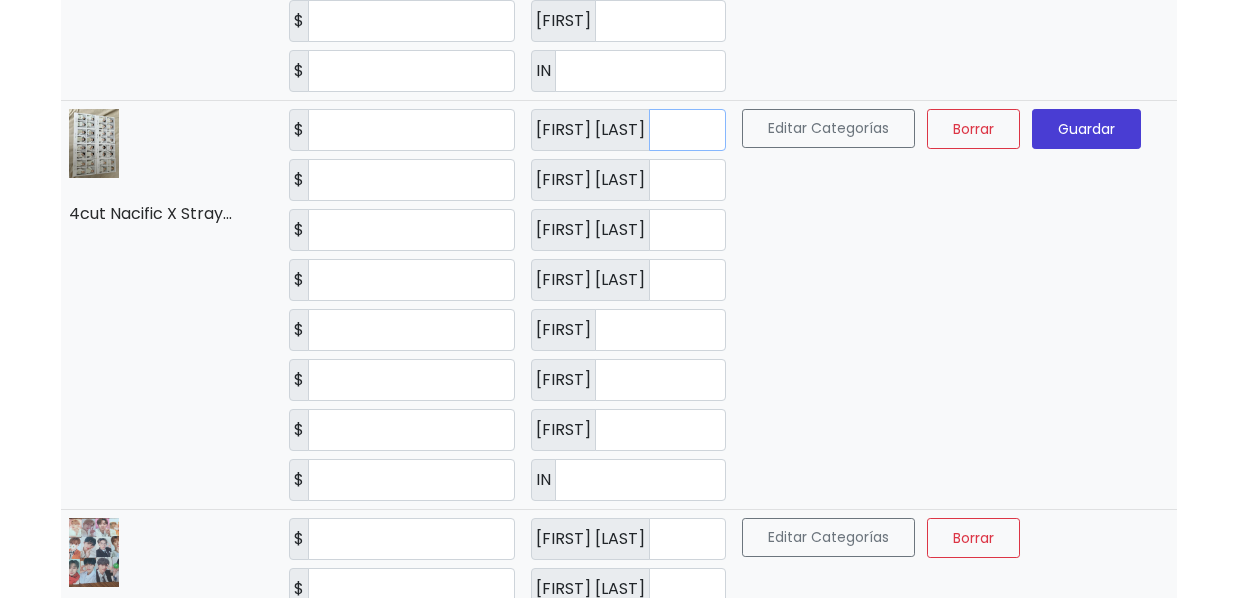 type on "*" 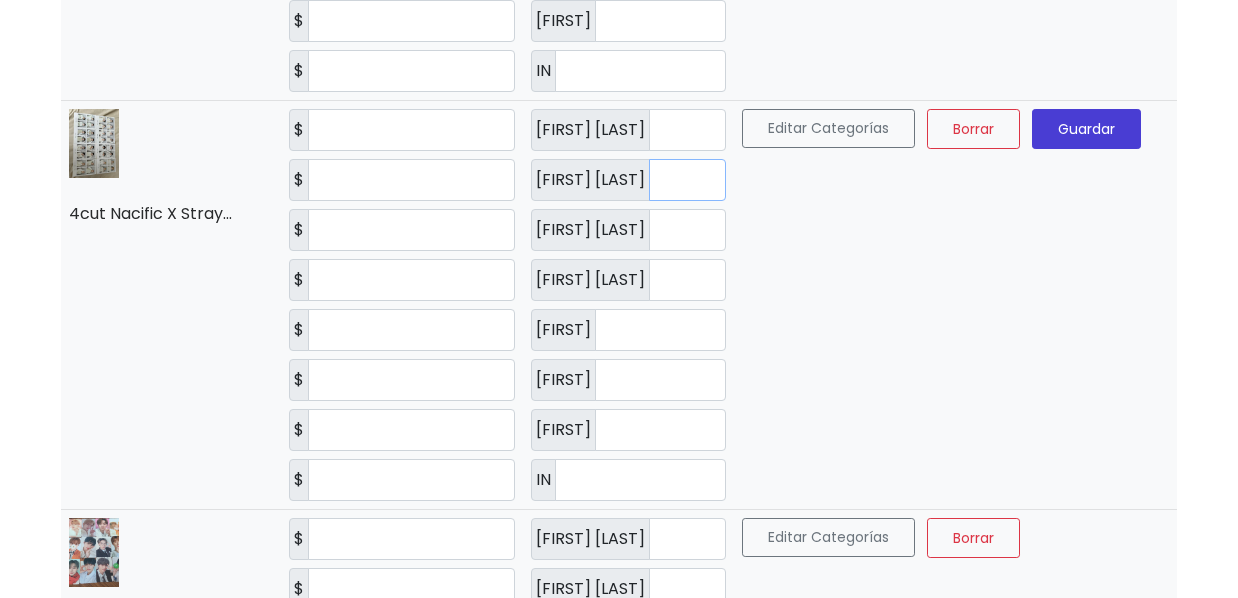 drag, startPoint x: 673, startPoint y: 180, endPoint x: 334, endPoint y: 191, distance: 339.1784 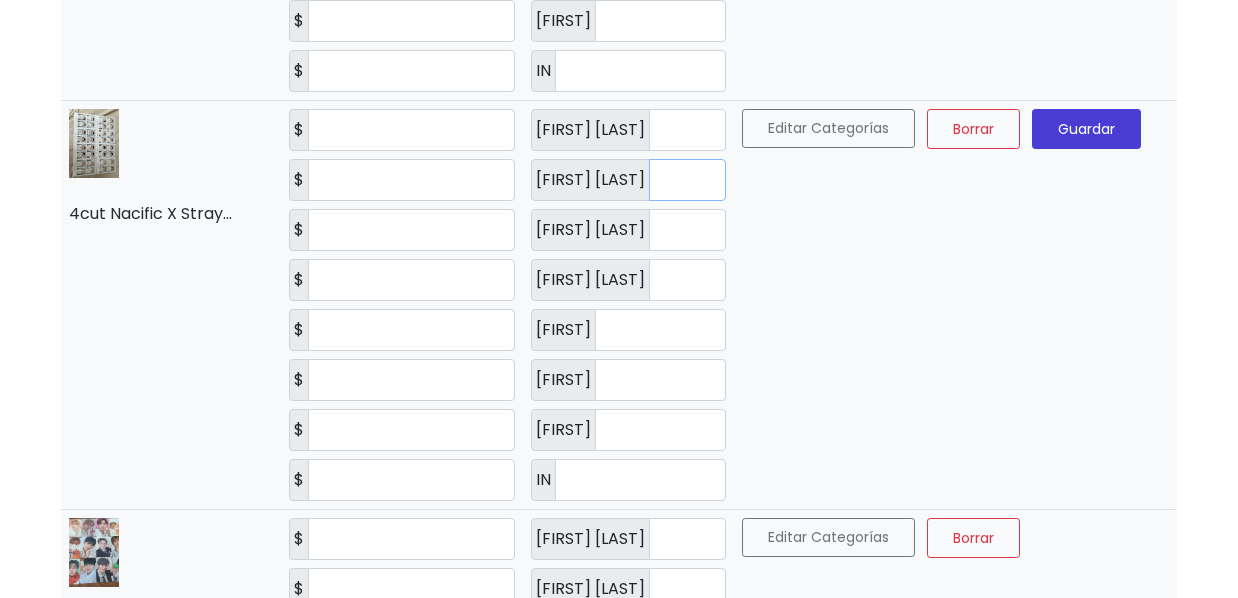 type on "*" 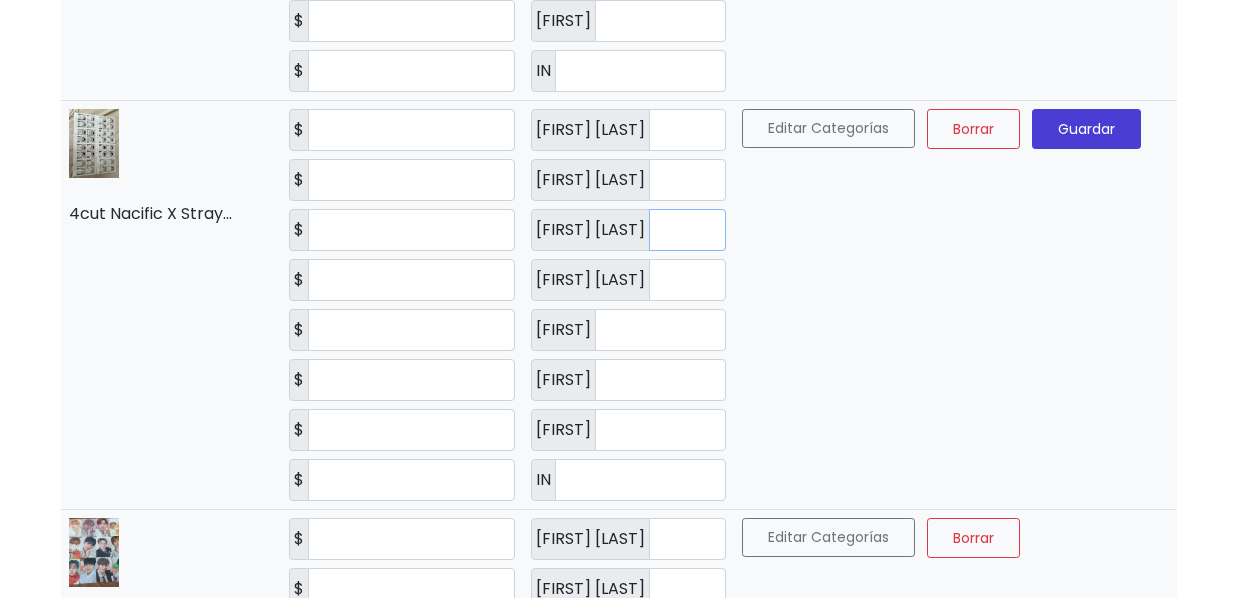 drag, startPoint x: 670, startPoint y: 232, endPoint x: 484, endPoint y: 233, distance: 186.00269 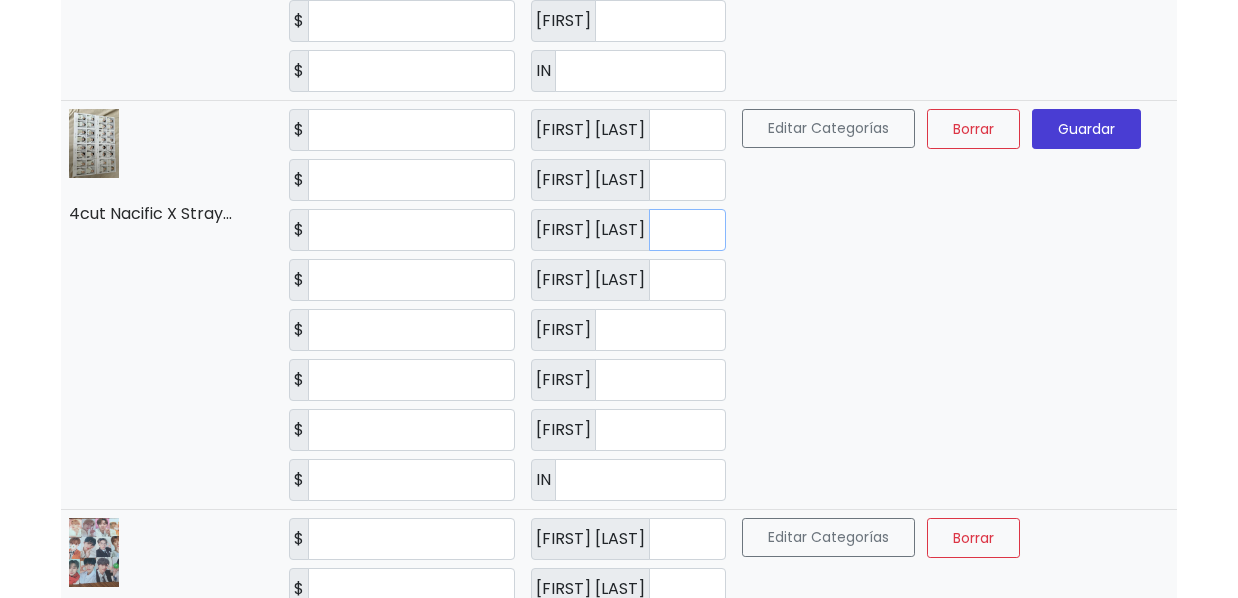 type on "*" 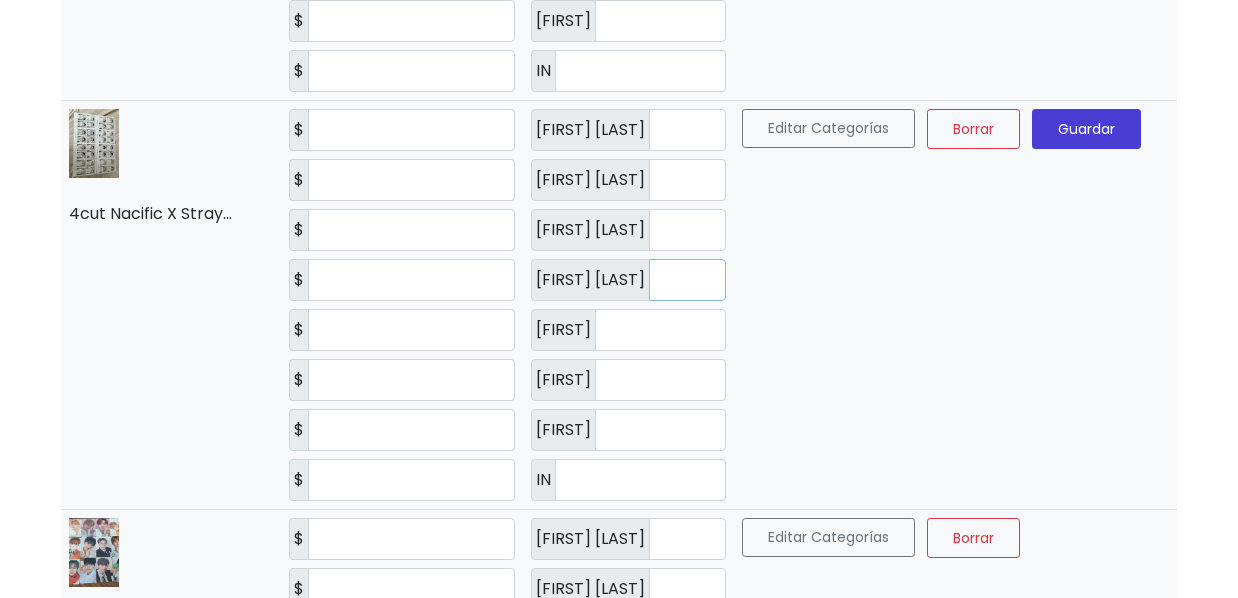 drag, startPoint x: 651, startPoint y: 284, endPoint x: 423, endPoint y: 277, distance: 228.10744 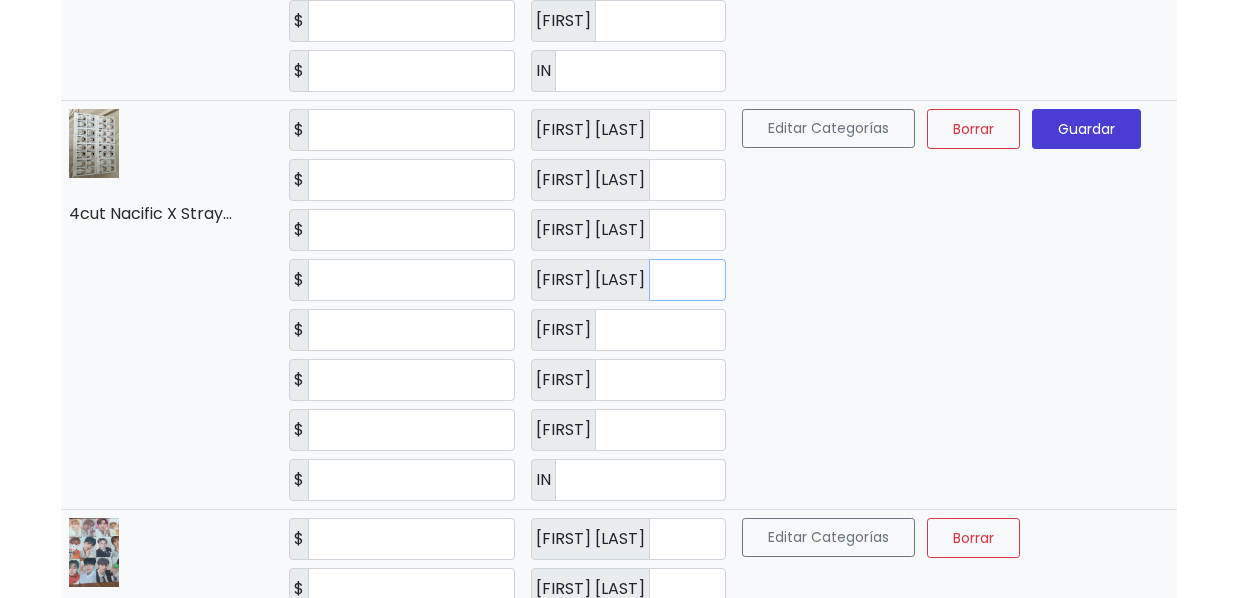 type on "*" 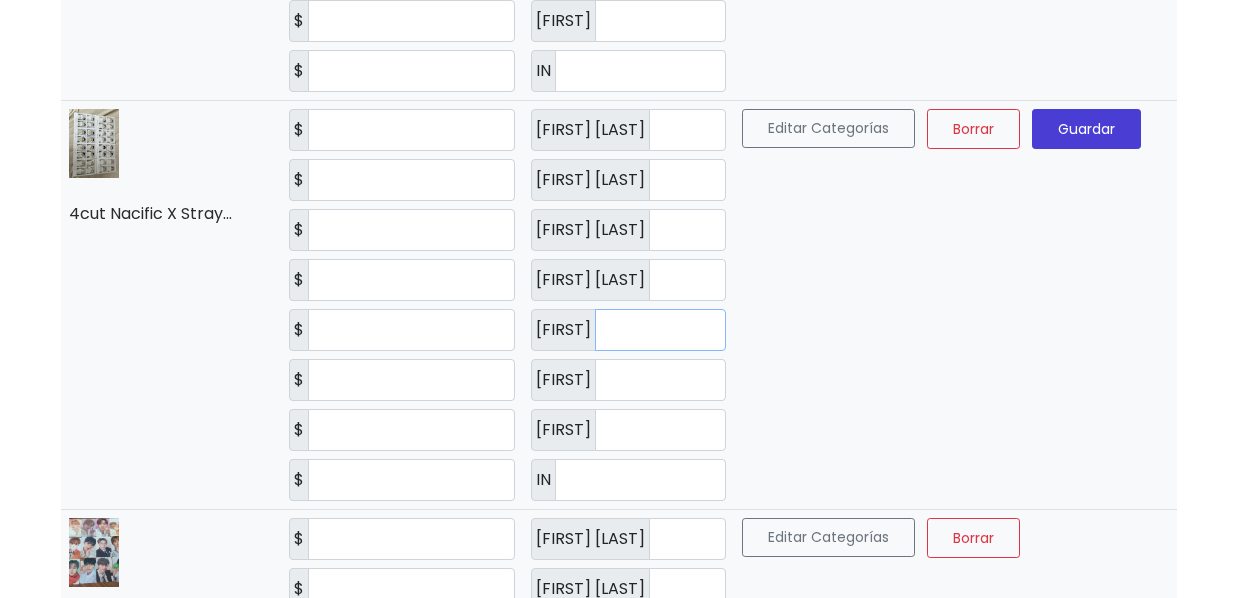 drag, startPoint x: 607, startPoint y: 325, endPoint x: 514, endPoint y: 323, distance: 93.0215 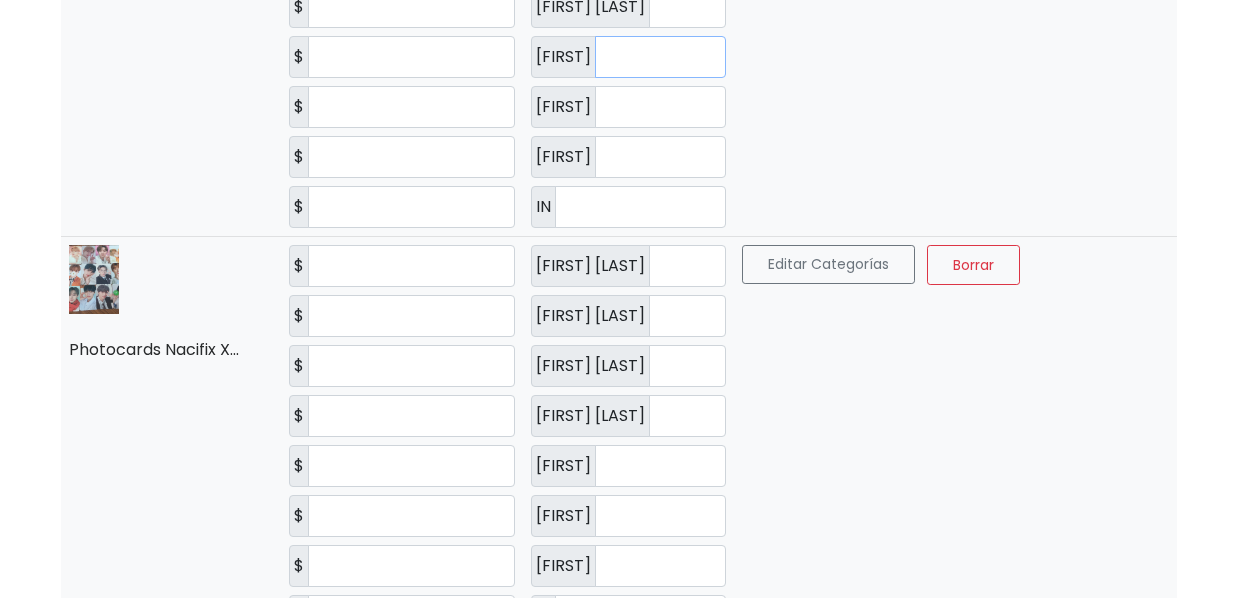scroll, scrollTop: 1400, scrollLeft: 0, axis: vertical 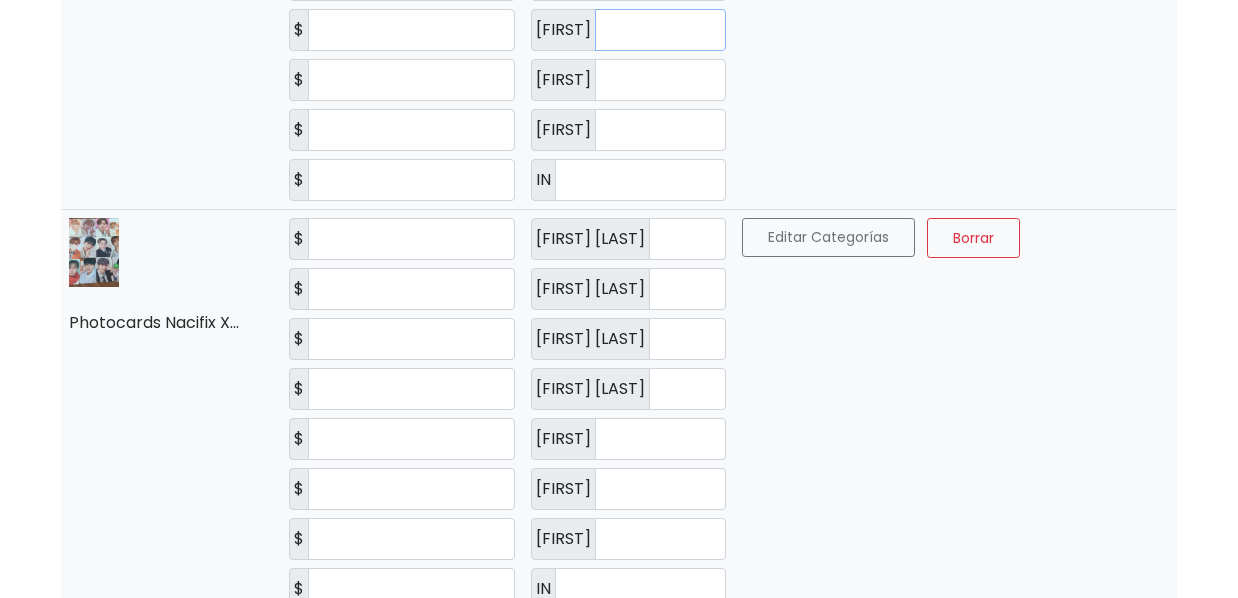 type on "*" 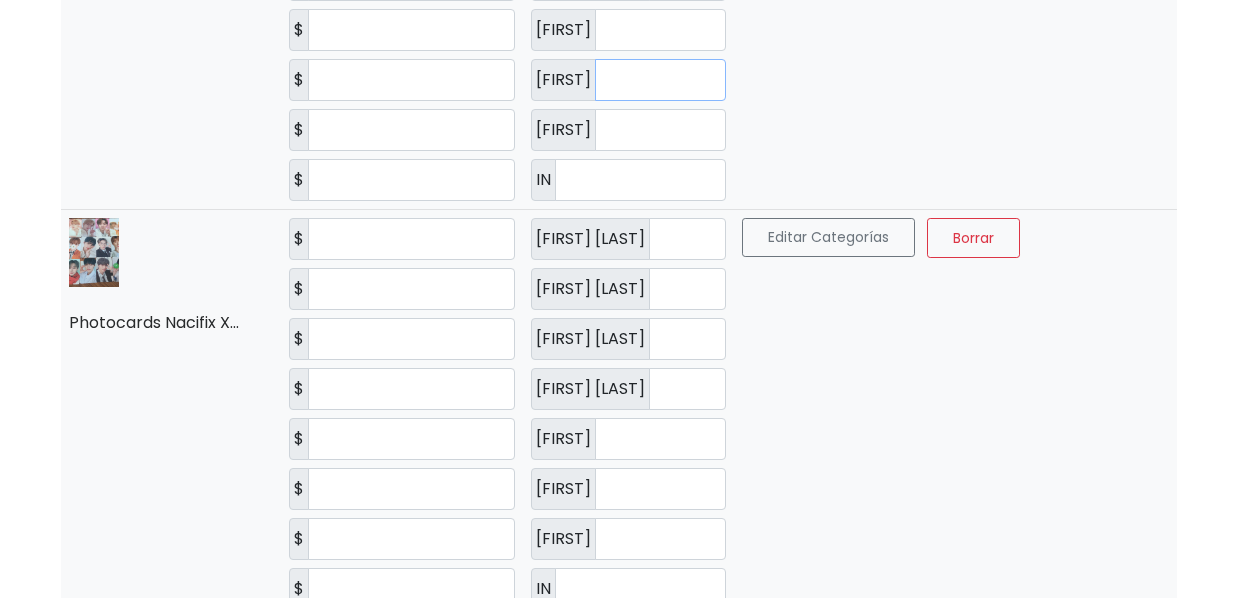 drag, startPoint x: 628, startPoint y: 79, endPoint x: 483, endPoint y: 78, distance: 145.00345 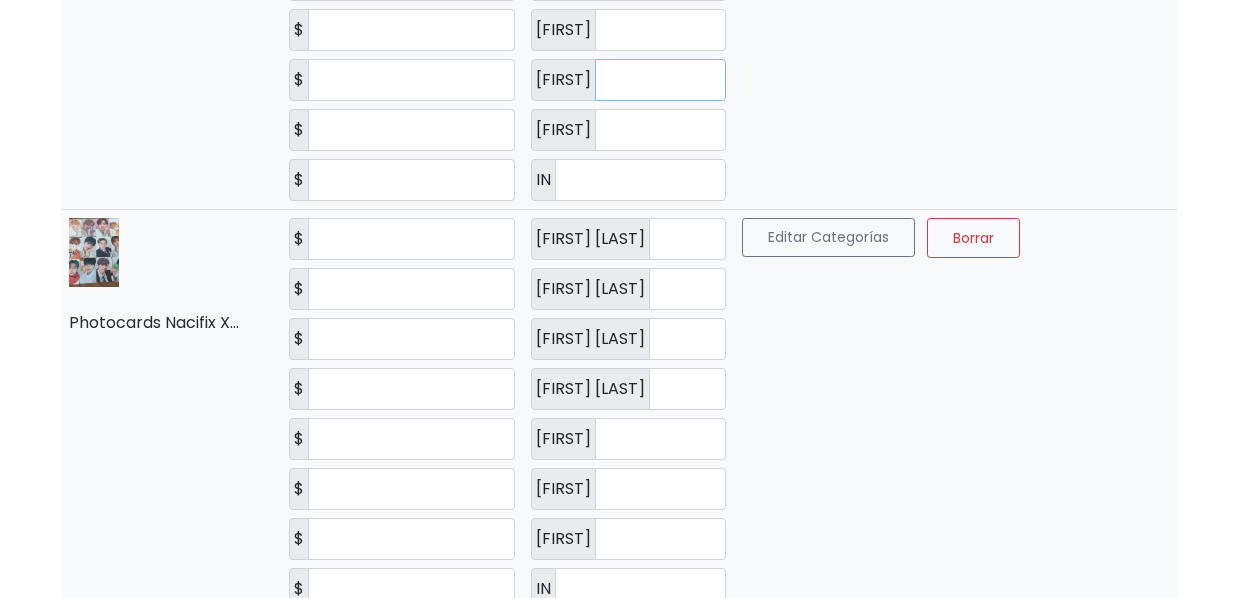type on "*" 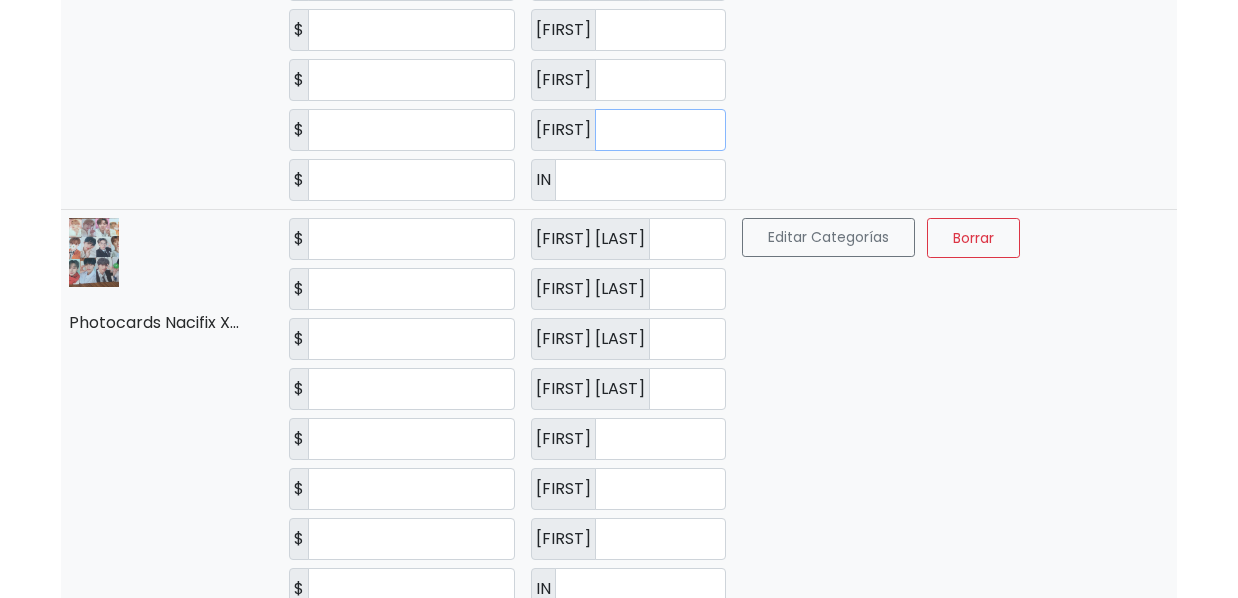 drag, startPoint x: 661, startPoint y: 134, endPoint x: 452, endPoint y: 133, distance: 209.0024 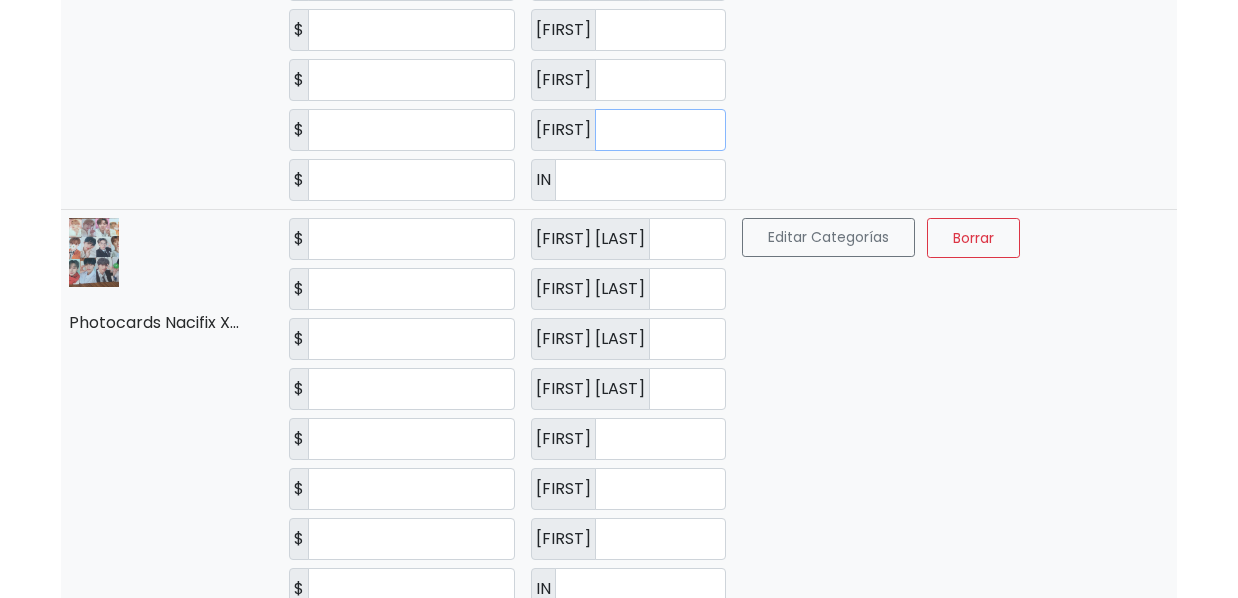 type on "*" 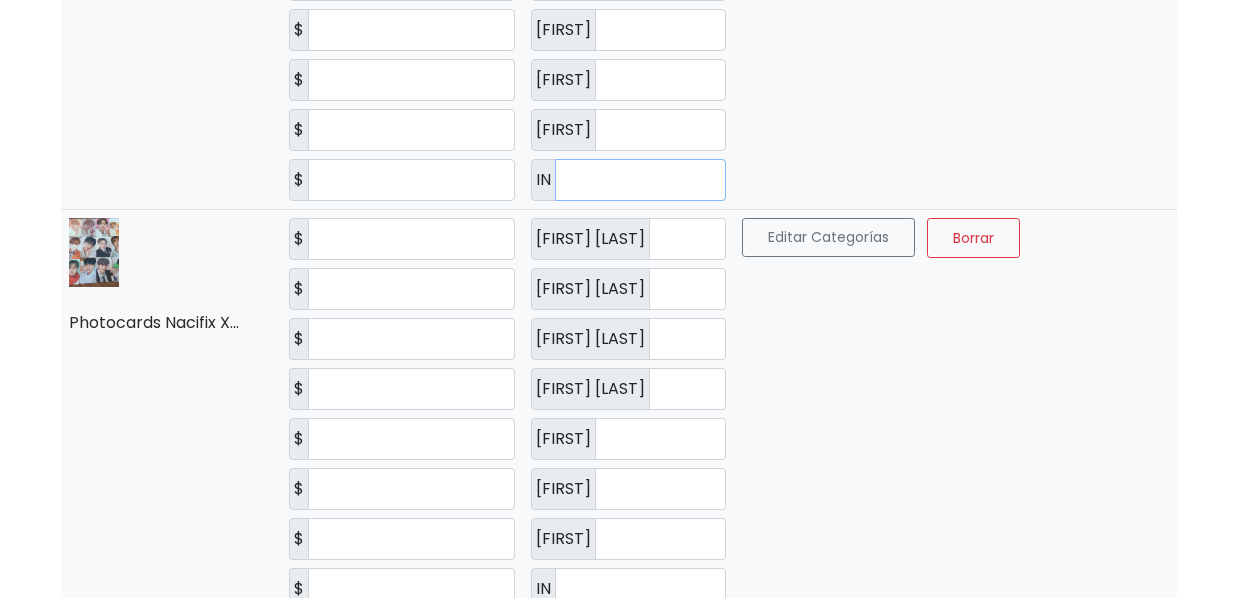 drag, startPoint x: 597, startPoint y: 181, endPoint x: 389, endPoint y: 180, distance: 208.00241 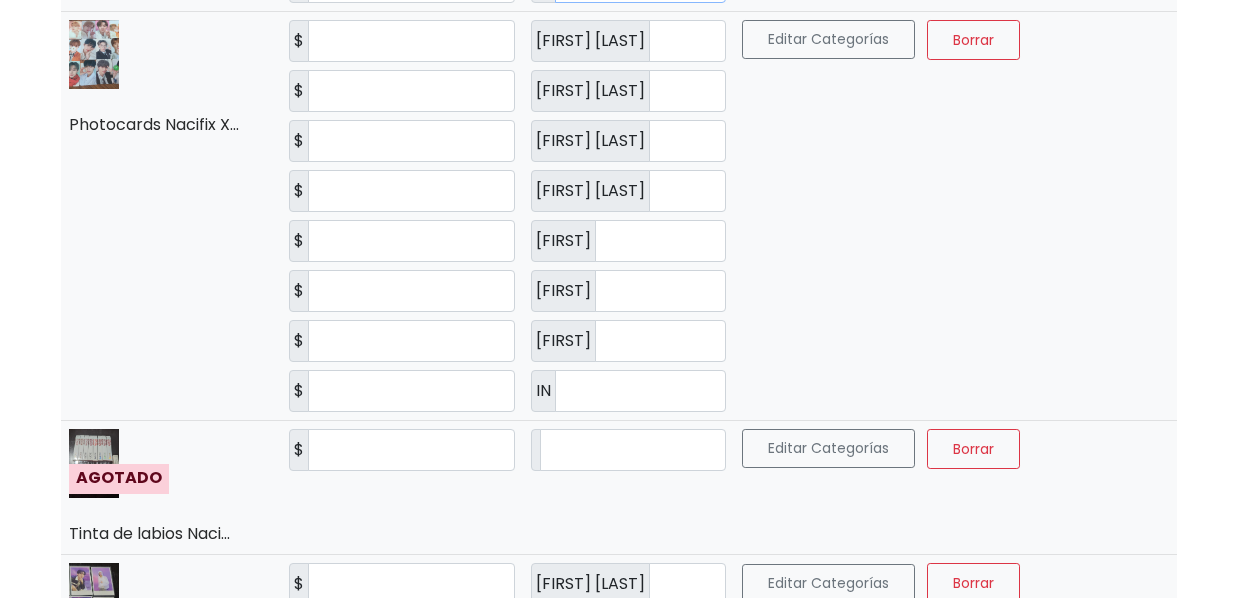 scroll, scrollTop: 1600, scrollLeft: 0, axis: vertical 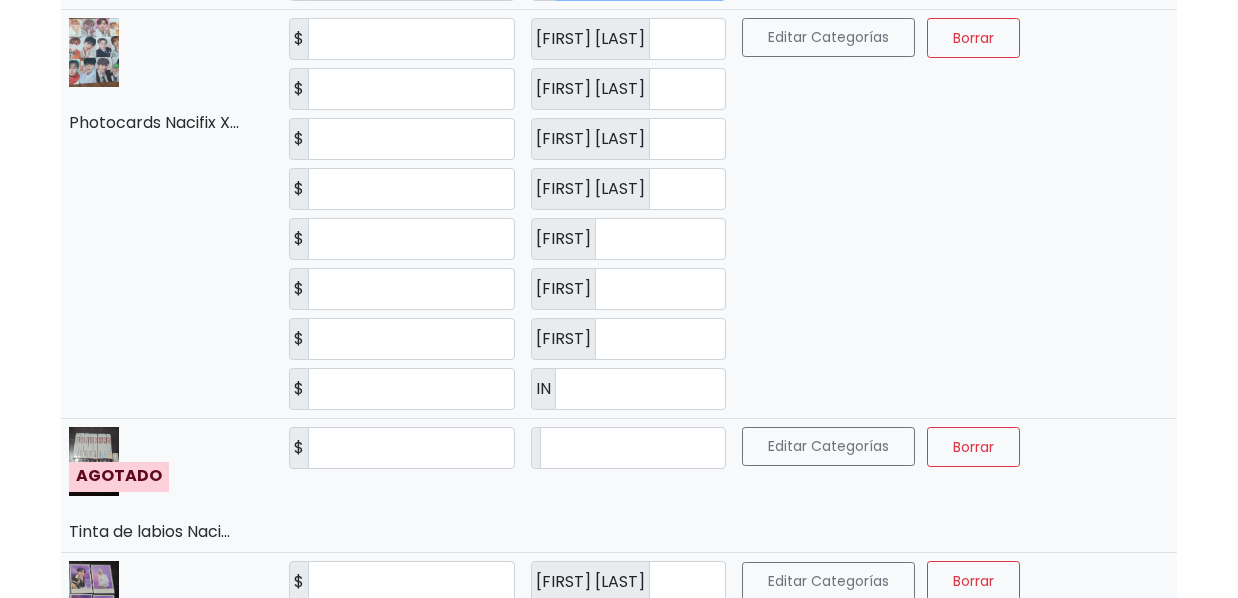 type on "*" 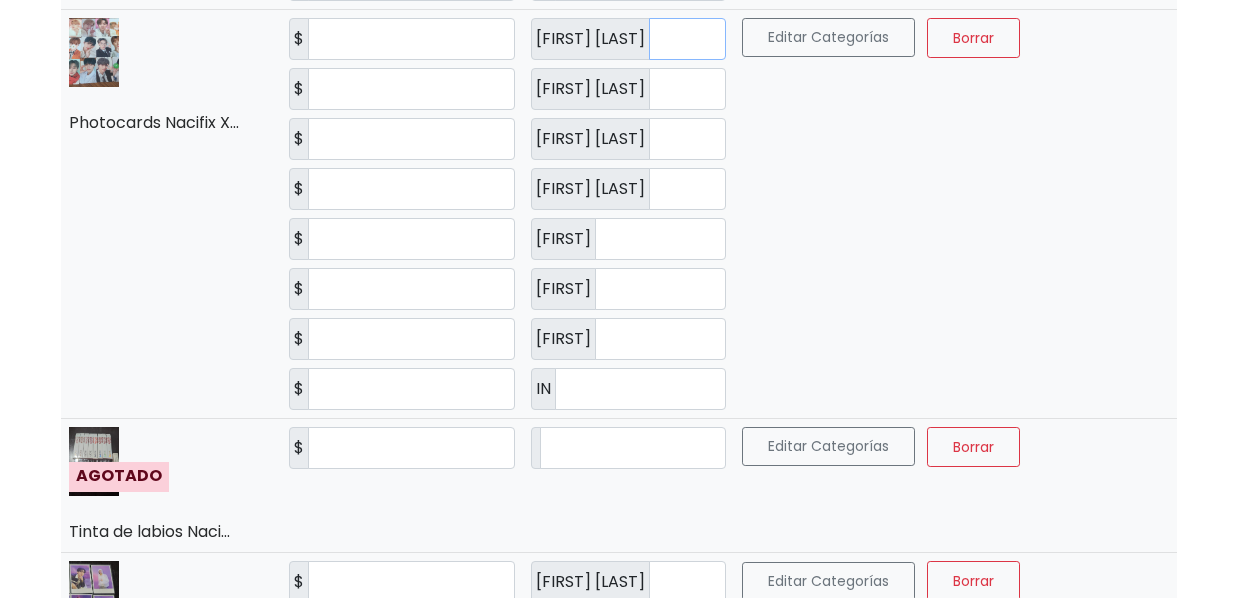 drag, startPoint x: 686, startPoint y: 37, endPoint x: 598, endPoint y: 33, distance: 88.09086 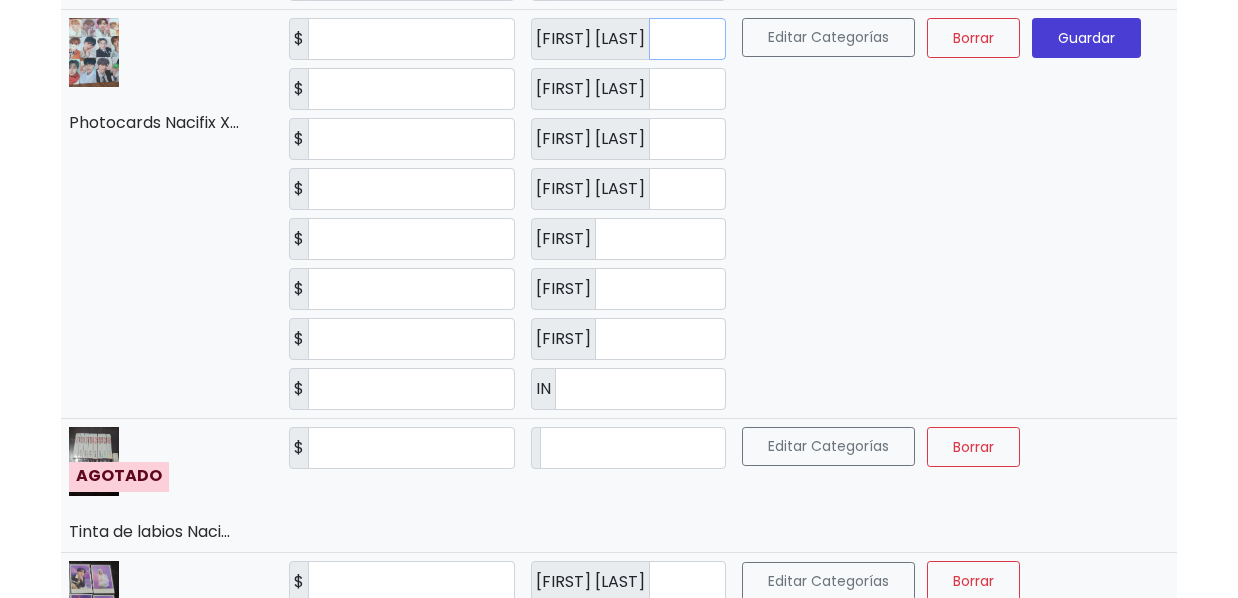 type on "*" 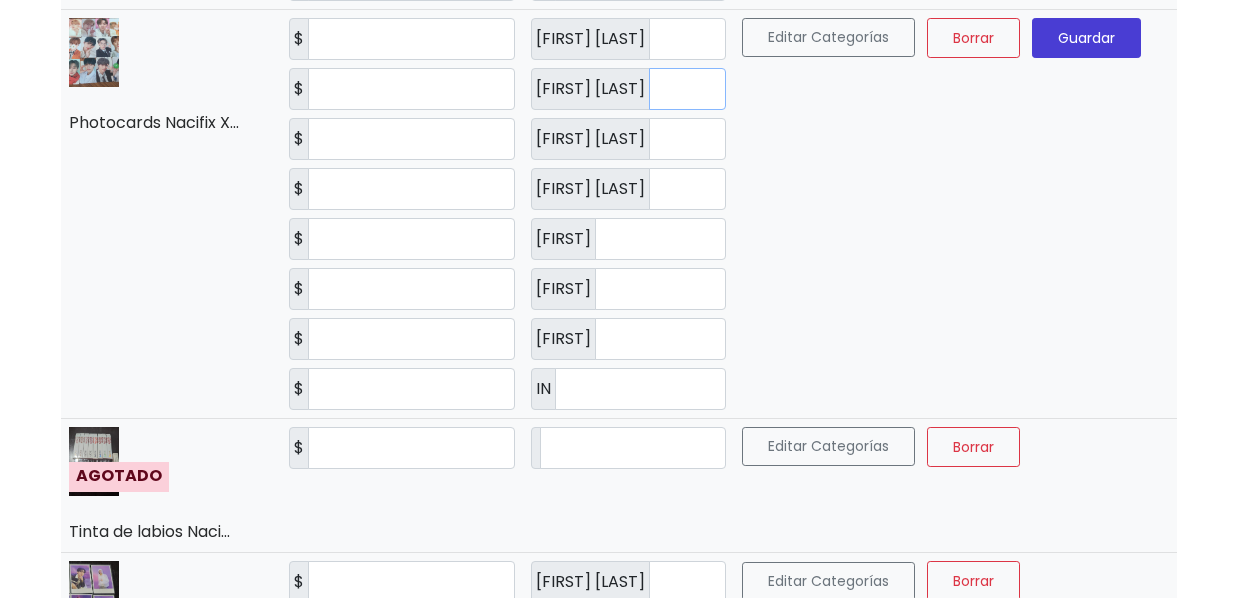 drag, startPoint x: 671, startPoint y: 90, endPoint x: 543, endPoint y: 88, distance: 128.01562 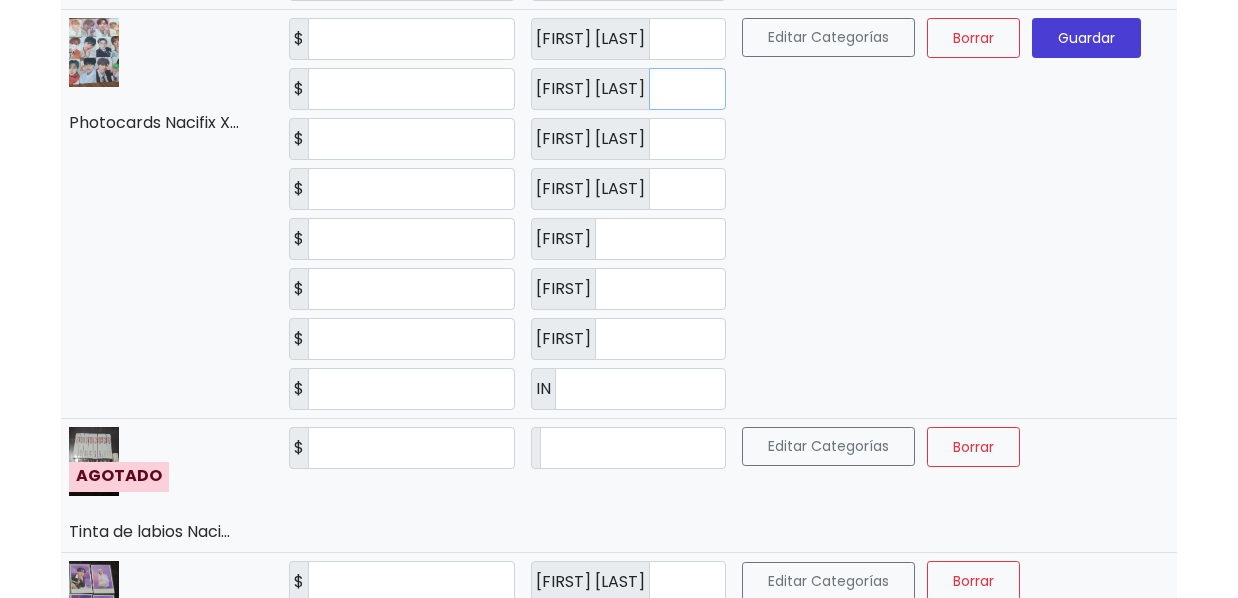type on "*" 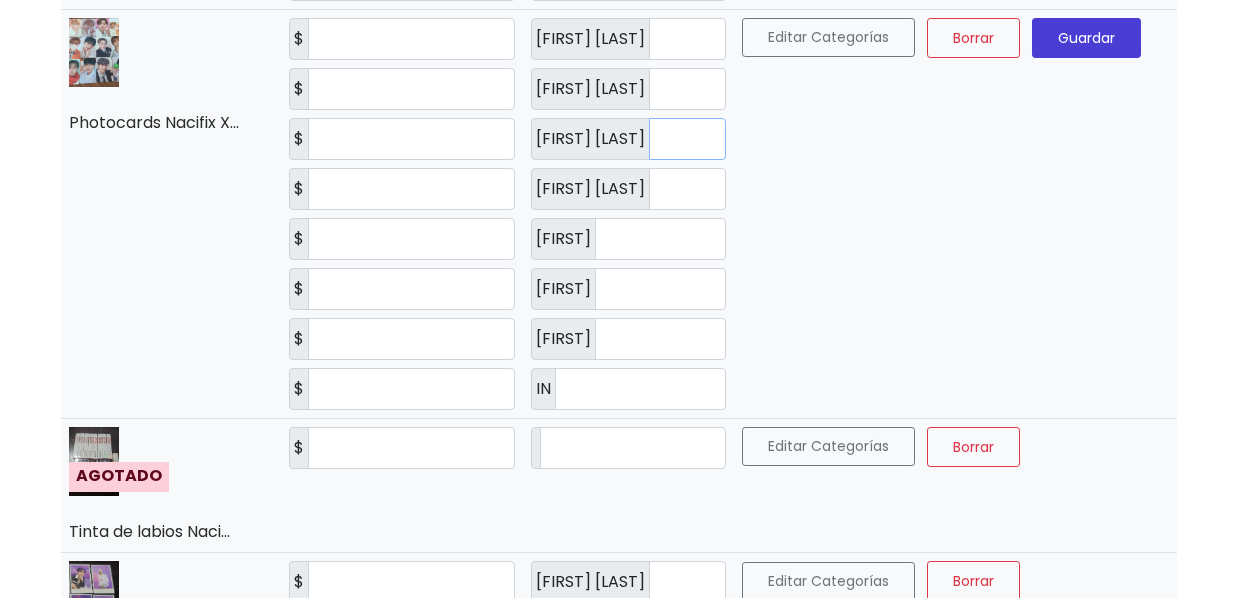 drag, startPoint x: 659, startPoint y: 135, endPoint x: 560, endPoint y: 138, distance: 99.04544 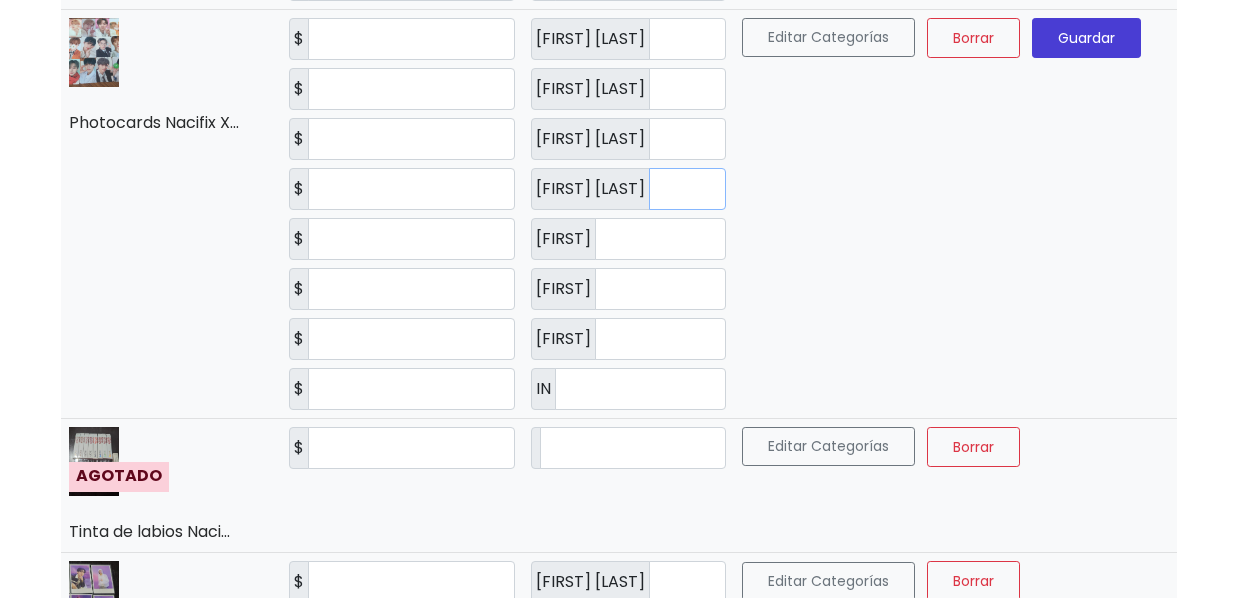 drag, startPoint x: 671, startPoint y: 189, endPoint x: 554, endPoint y: 194, distance: 117.10679 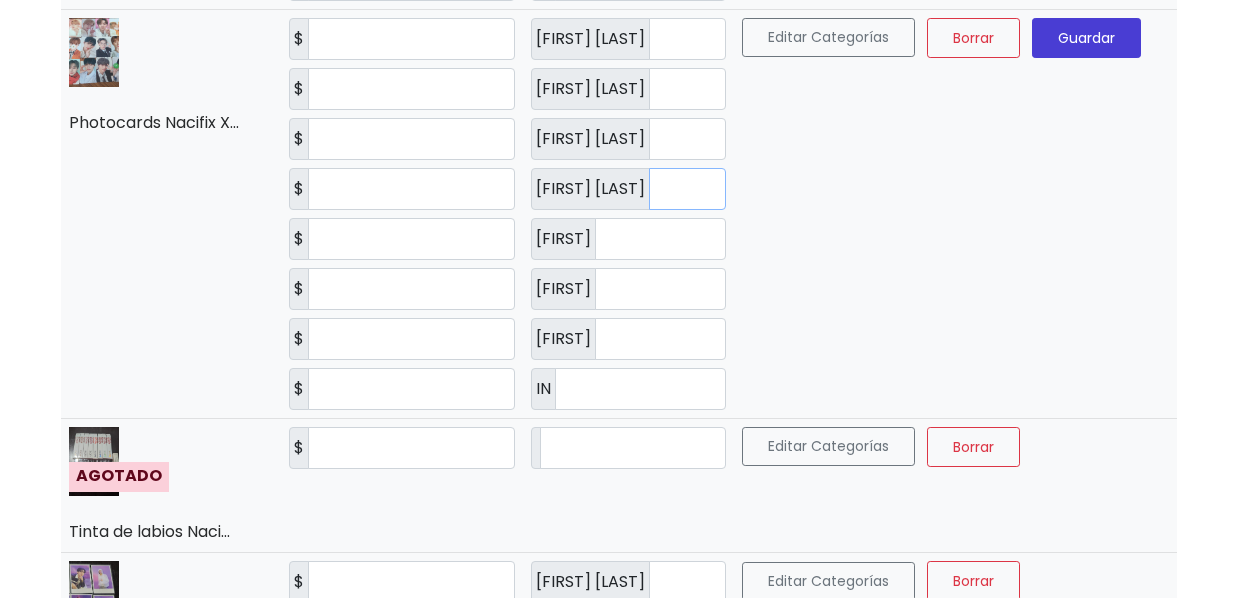type on "*" 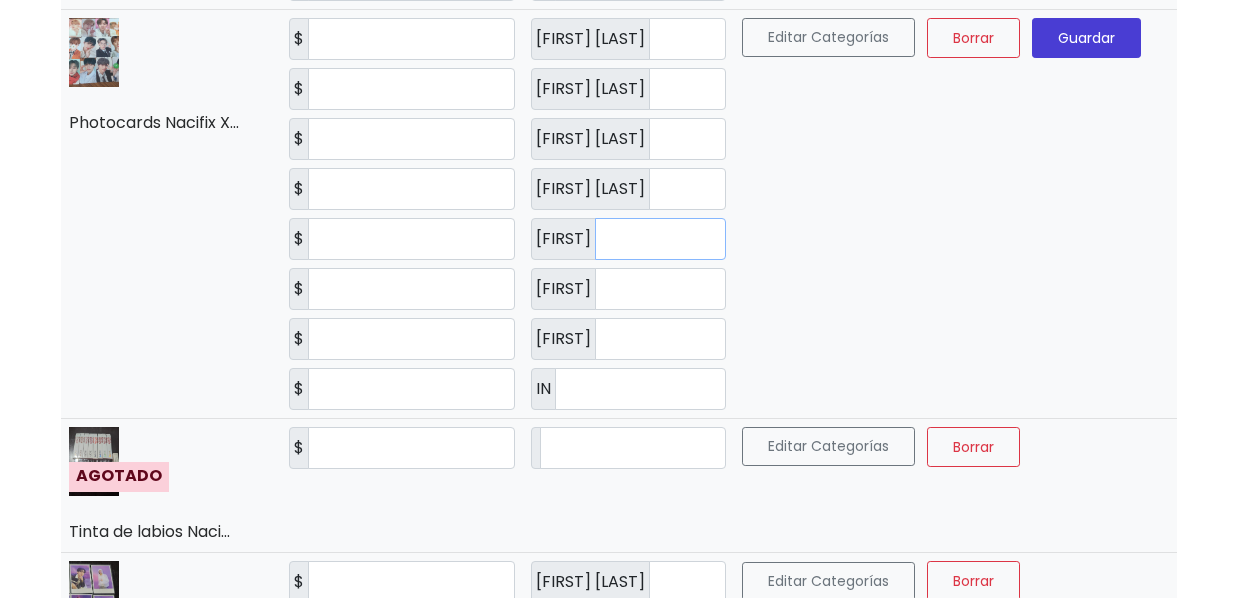 drag, startPoint x: 663, startPoint y: 242, endPoint x: 522, endPoint y: 242, distance: 141 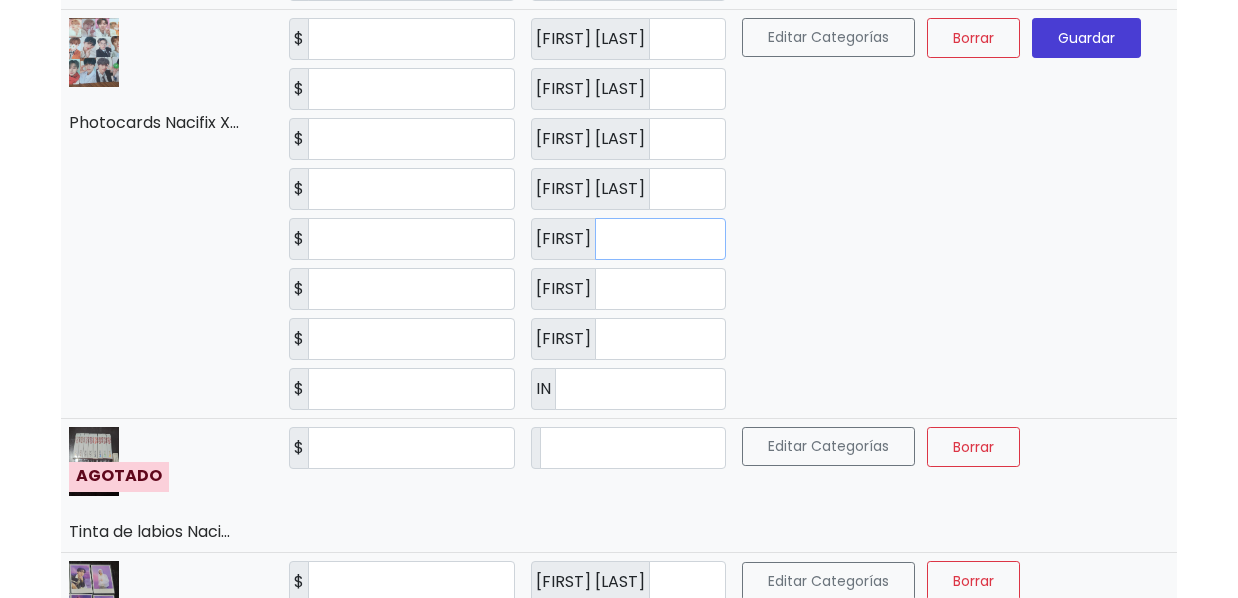 type on "*" 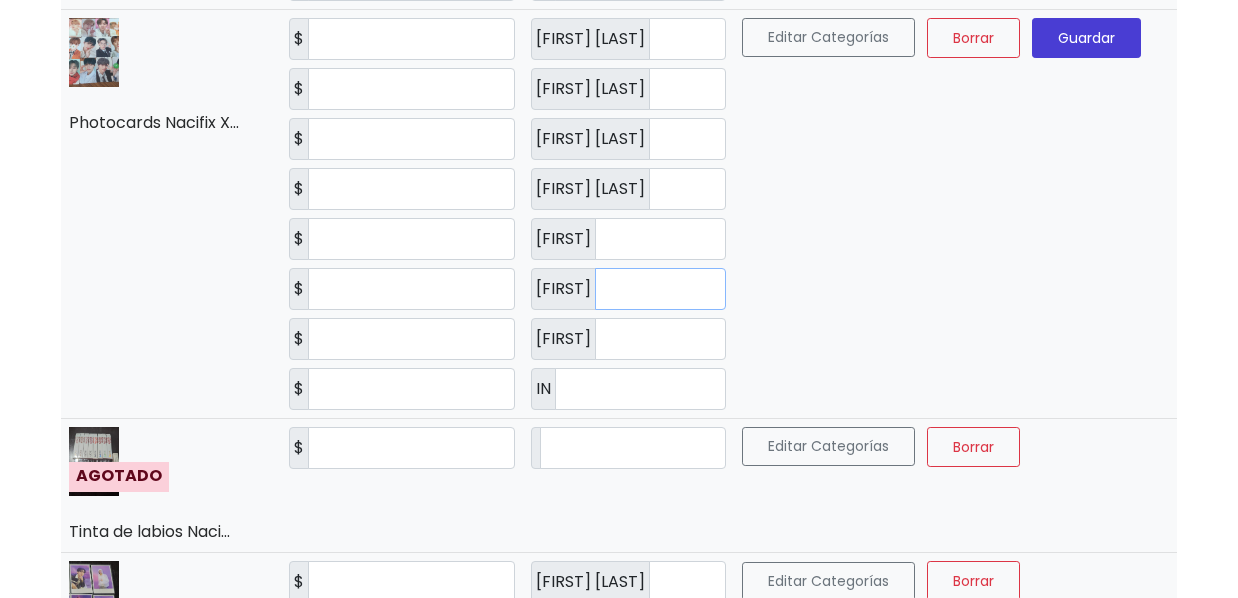drag, startPoint x: 621, startPoint y: 284, endPoint x: 552, endPoint y: 287, distance: 69.065186 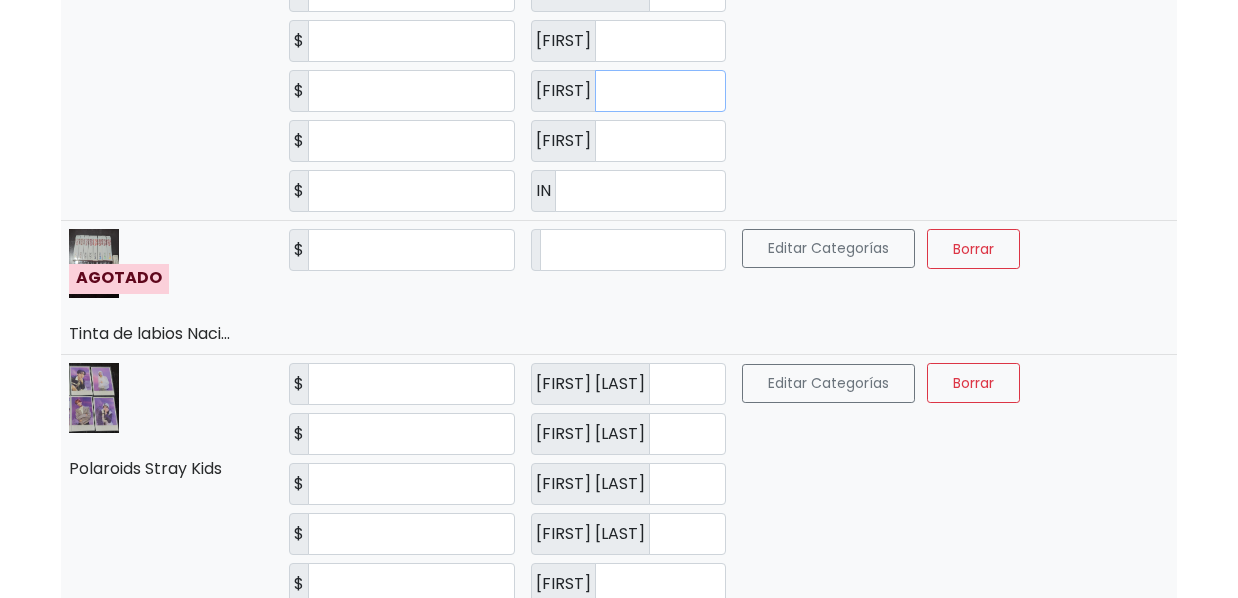 scroll, scrollTop: 1800, scrollLeft: 0, axis: vertical 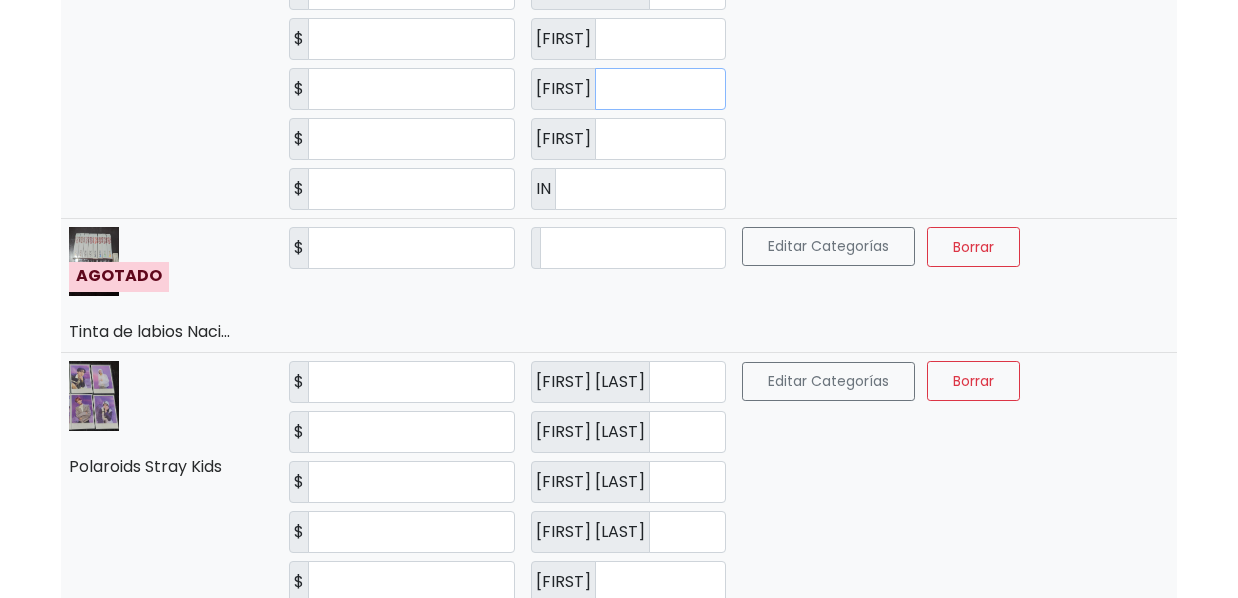 type on "*" 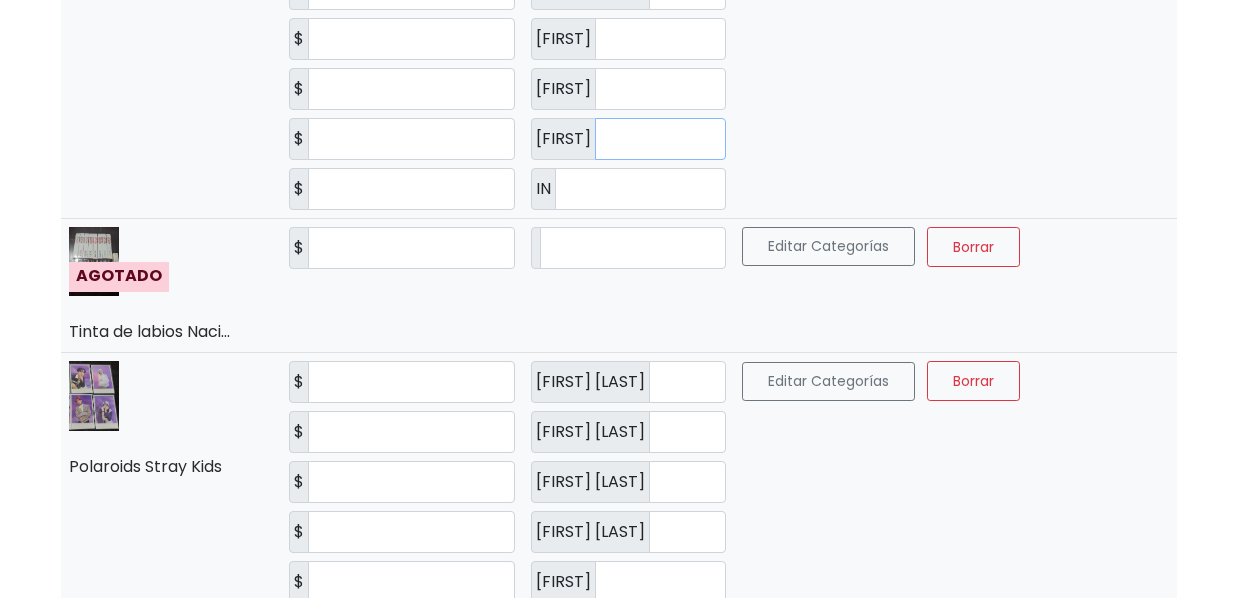 drag, startPoint x: 695, startPoint y: 145, endPoint x: 461, endPoint y: 140, distance: 234.0534 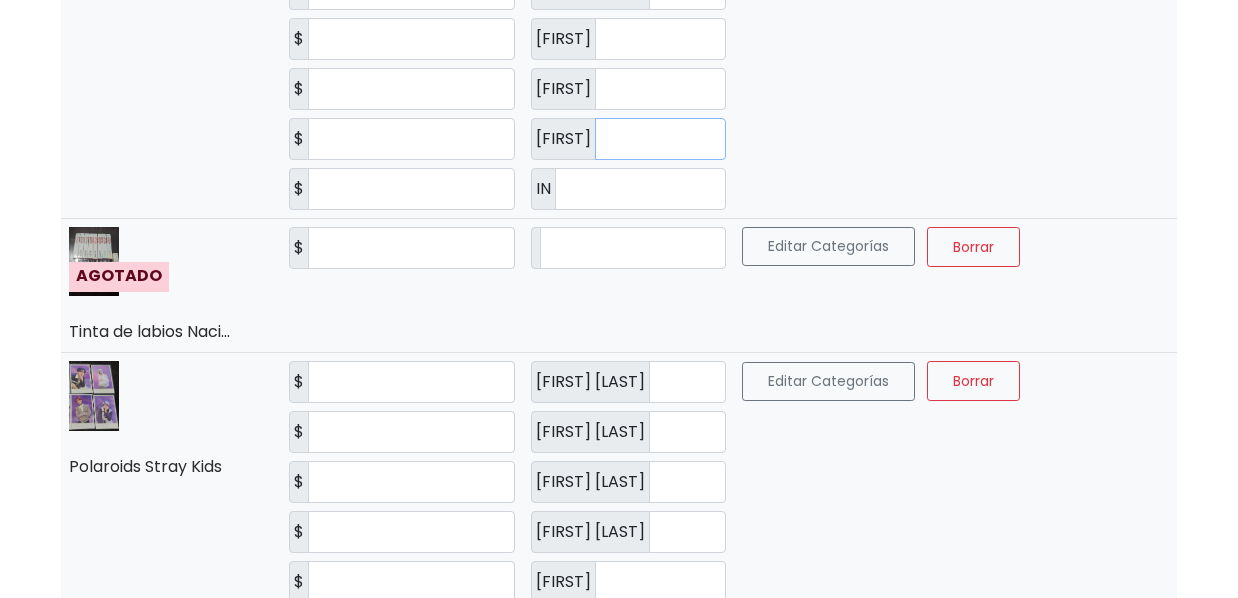 type on "*" 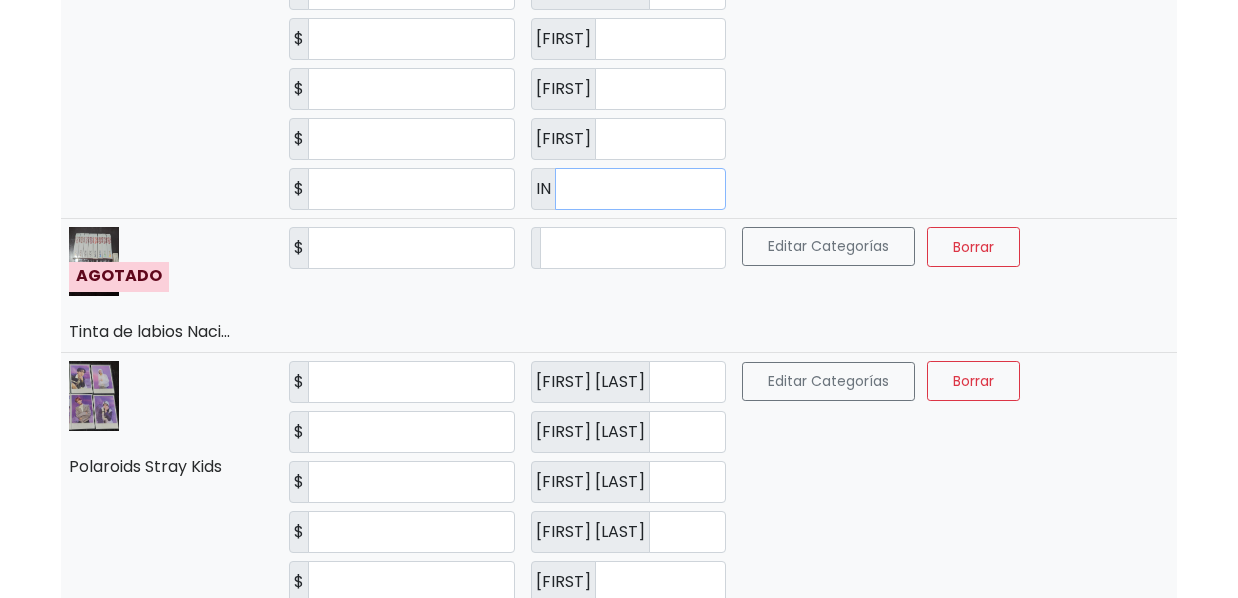 drag, startPoint x: 606, startPoint y: 193, endPoint x: 444, endPoint y: 195, distance: 162.01234 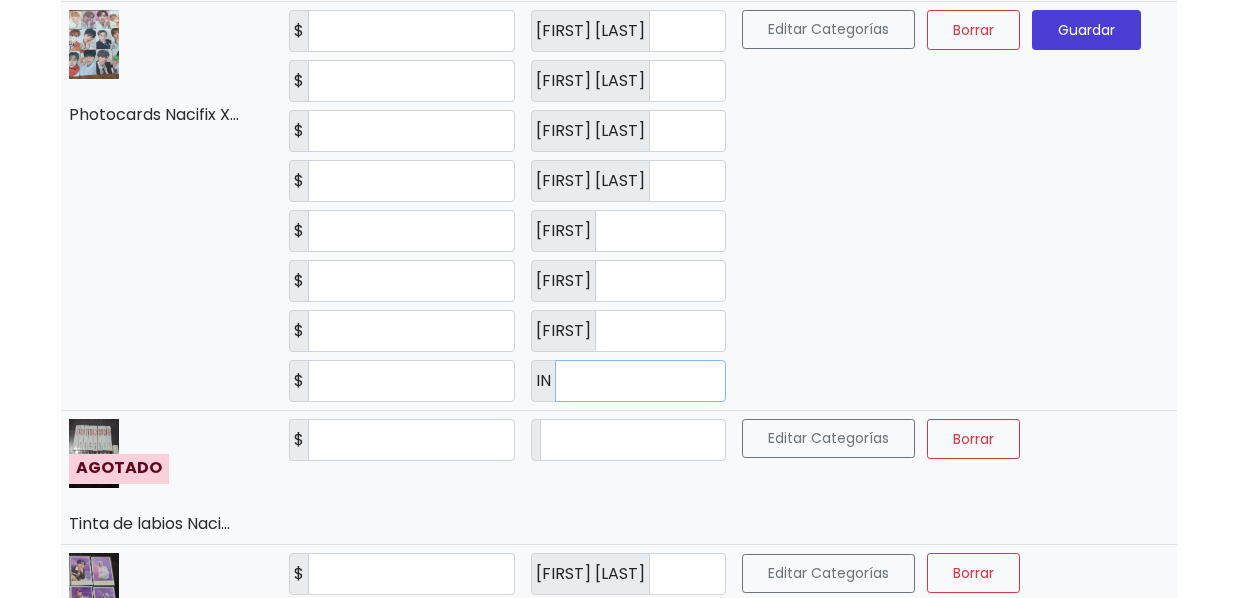 scroll, scrollTop: 1600, scrollLeft: 0, axis: vertical 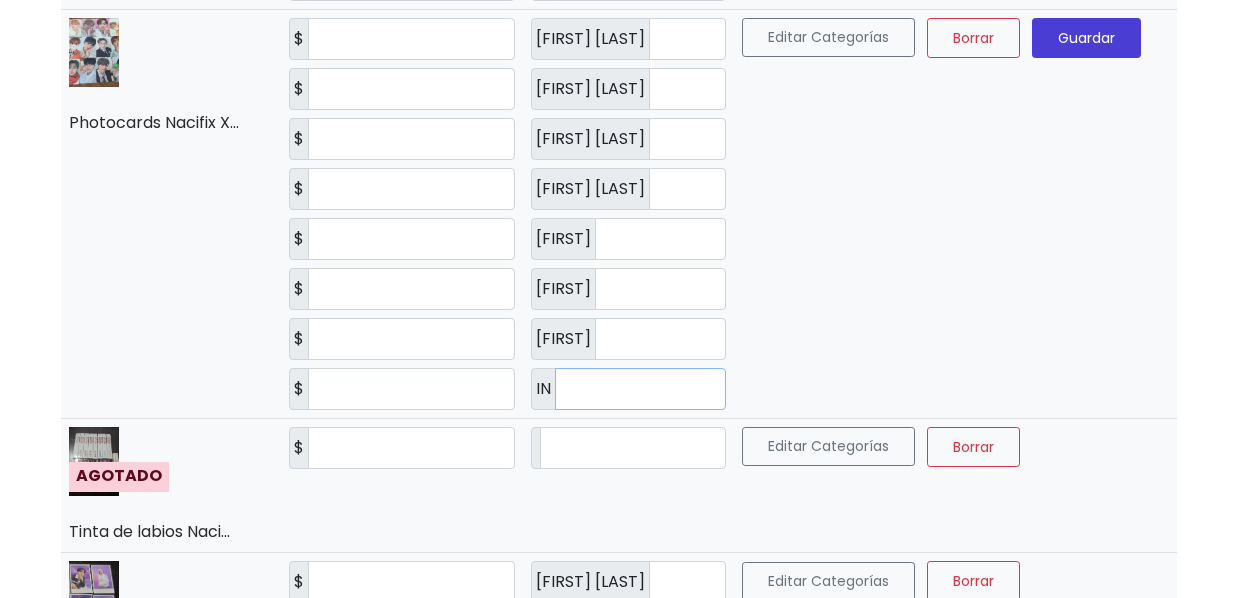 type on "*" 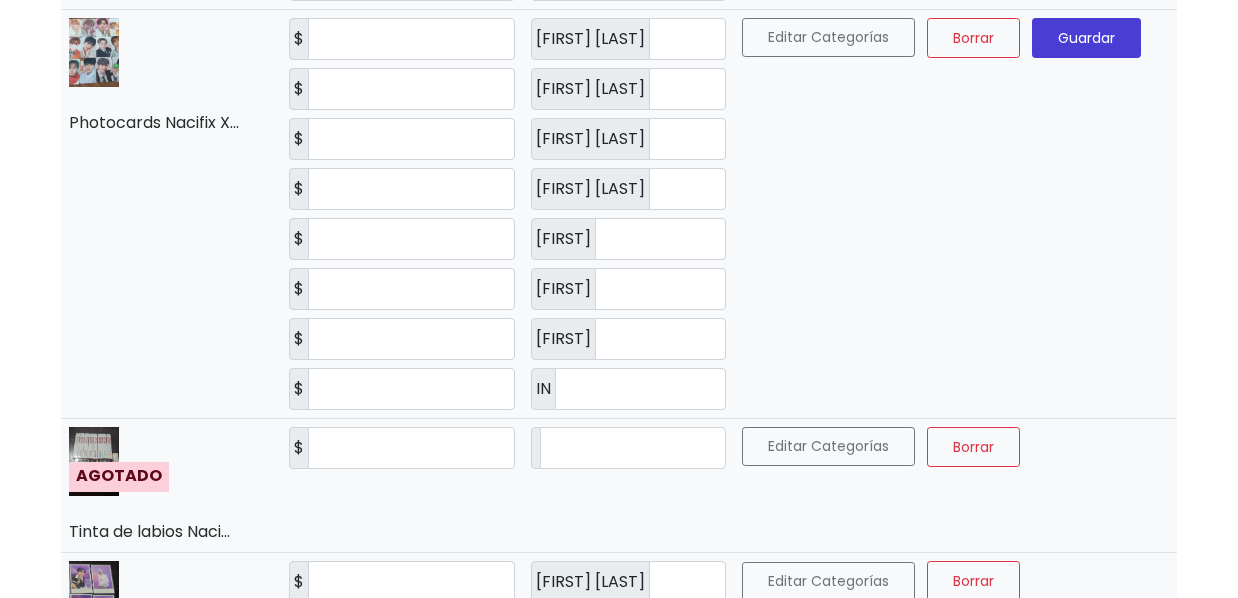 click on "Guardar" at bounding box center (1086, 38) 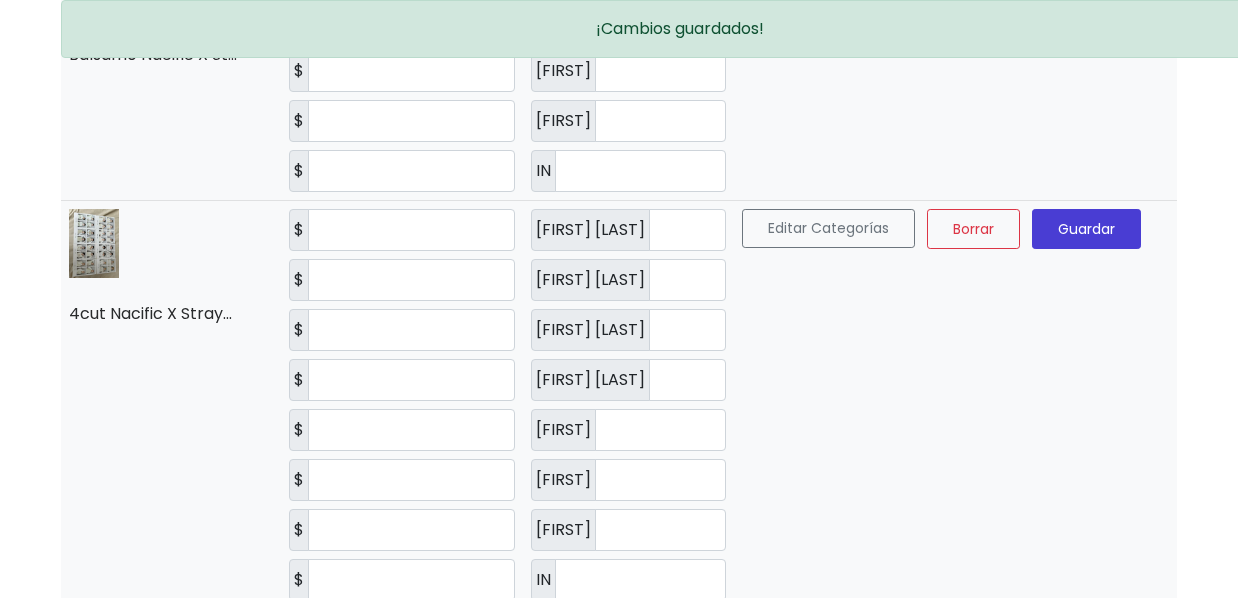 click on "Guardar" at bounding box center [1086, 229] 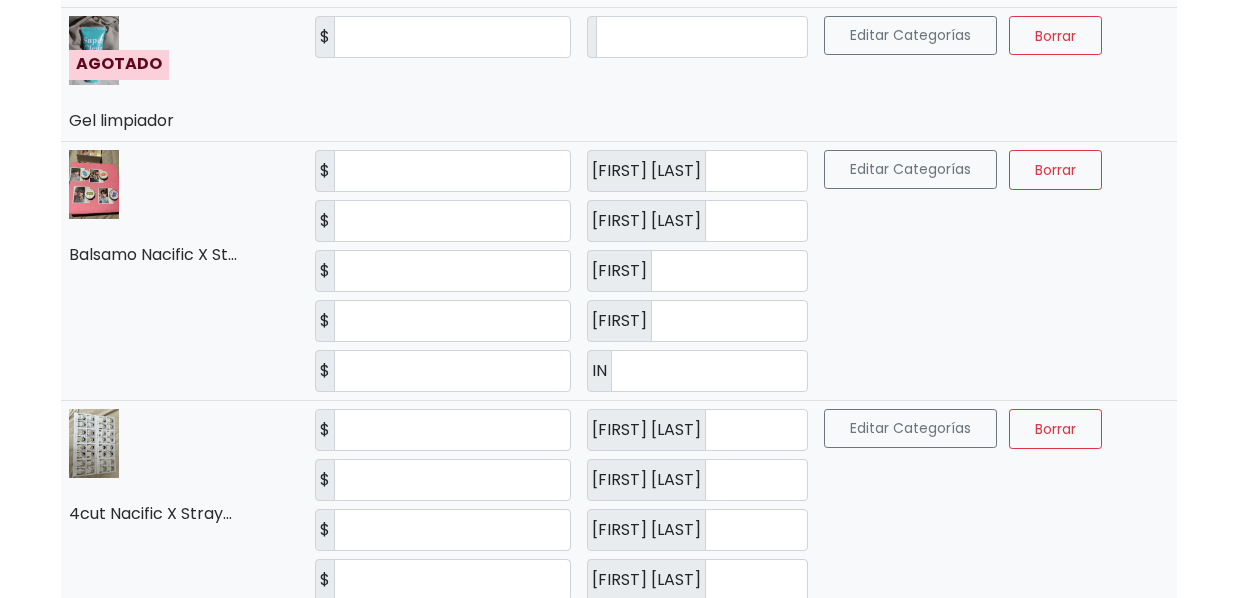 scroll, scrollTop: 900, scrollLeft: 0, axis: vertical 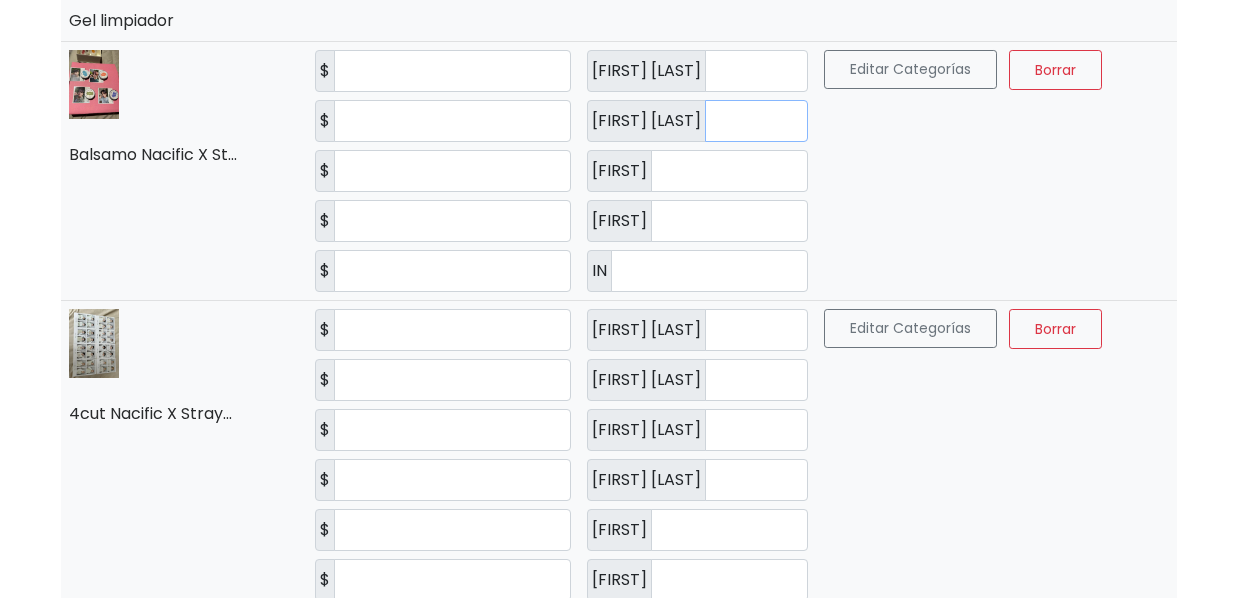 drag, startPoint x: 735, startPoint y: 116, endPoint x: 547, endPoint y: 115, distance: 188.00266 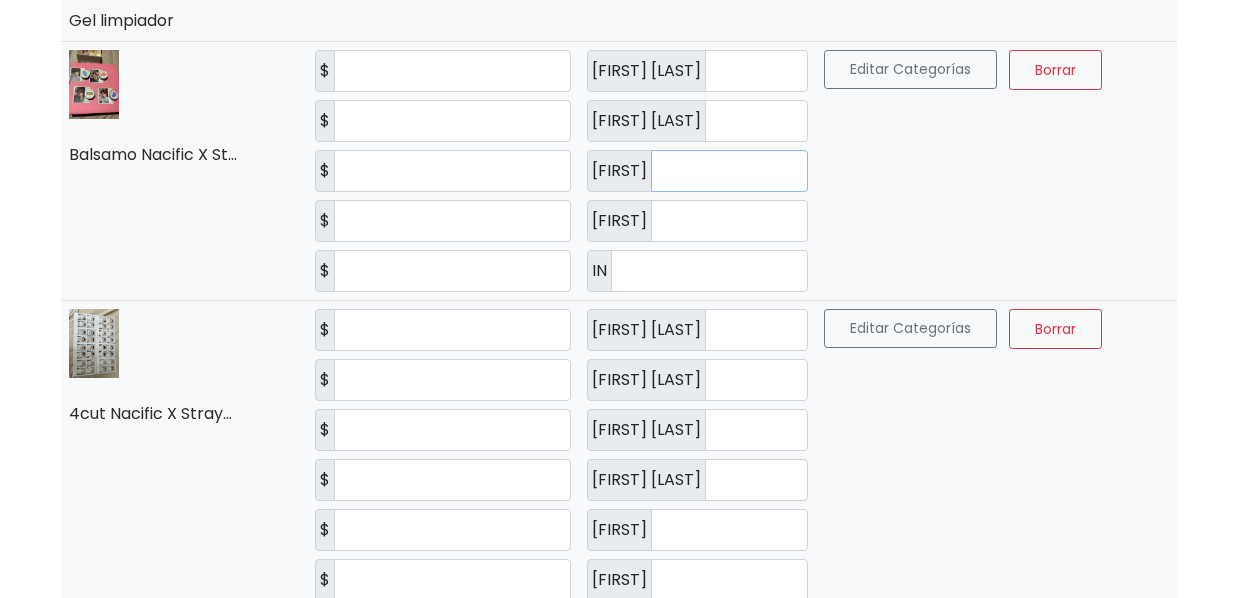 click on "*" at bounding box center (729, 171) 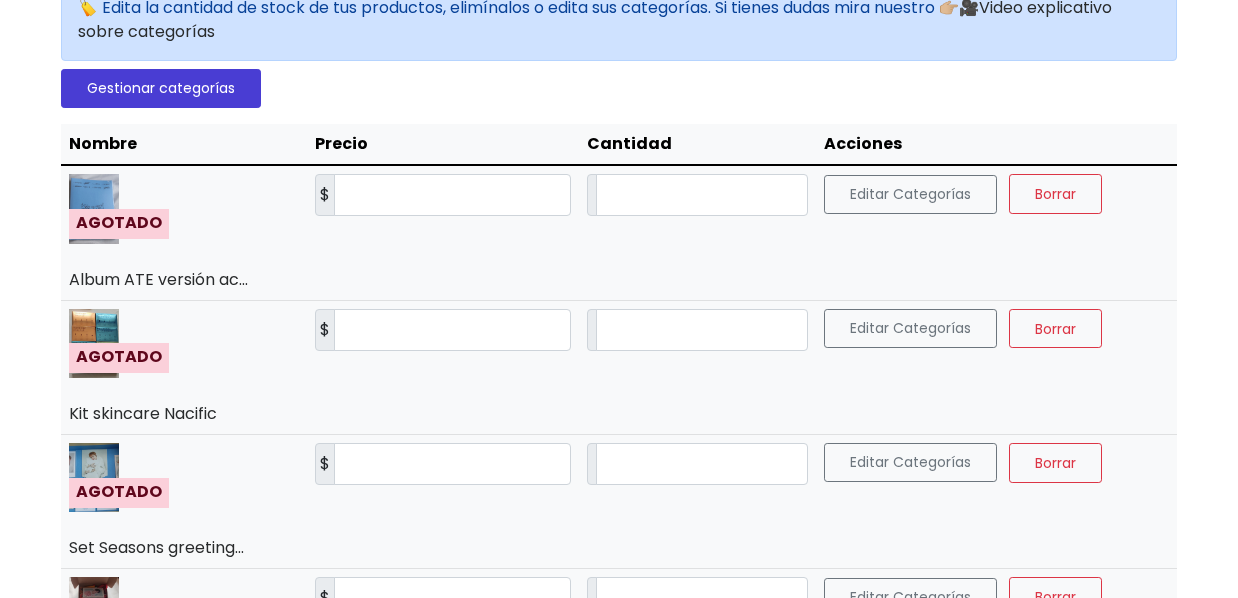 scroll, scrollTop: 0, scrollLeft: 0, axis: both 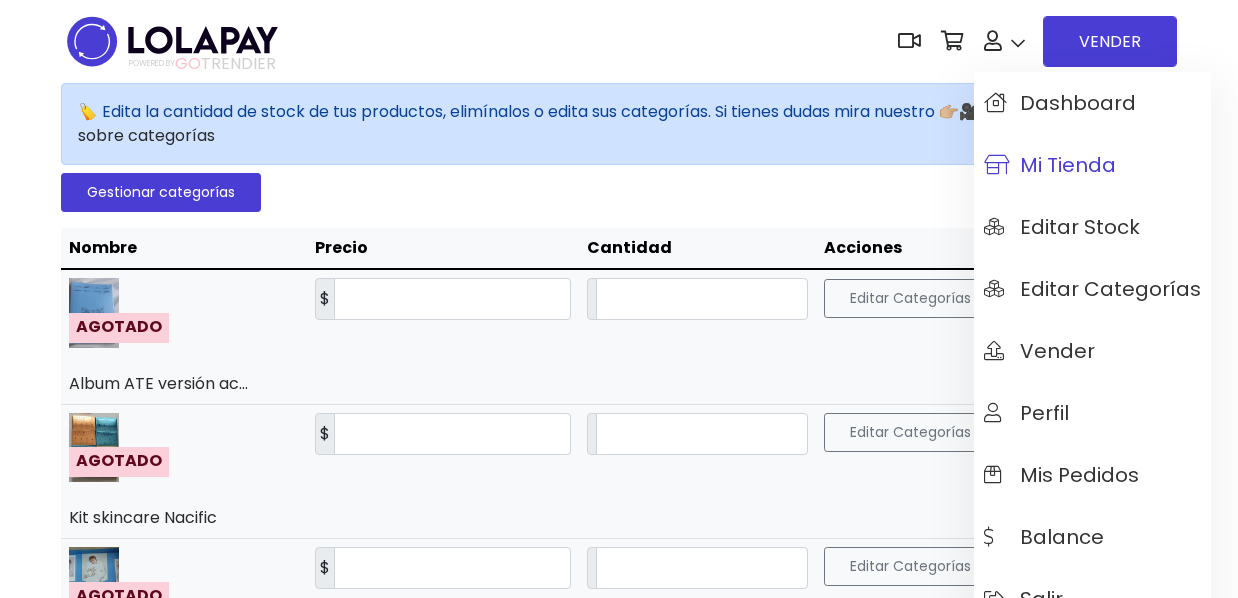 click on "Mi tienda" at bounding box center (1050, 165) 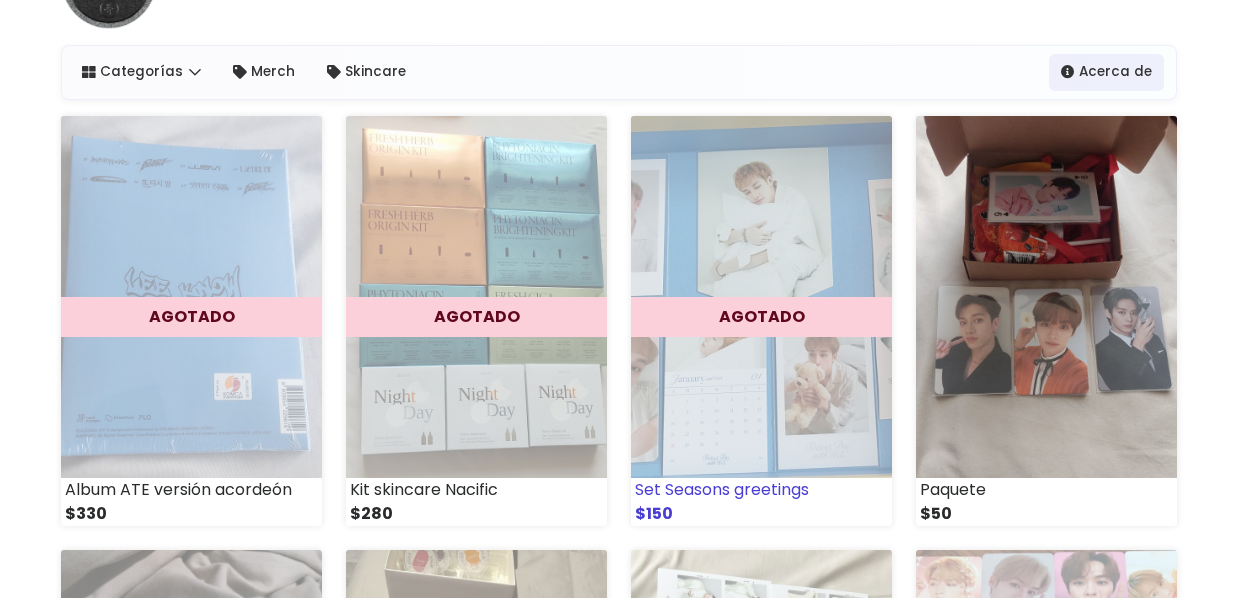 scroll, scrollTop: 0, scrollLeft: 0, axis: both 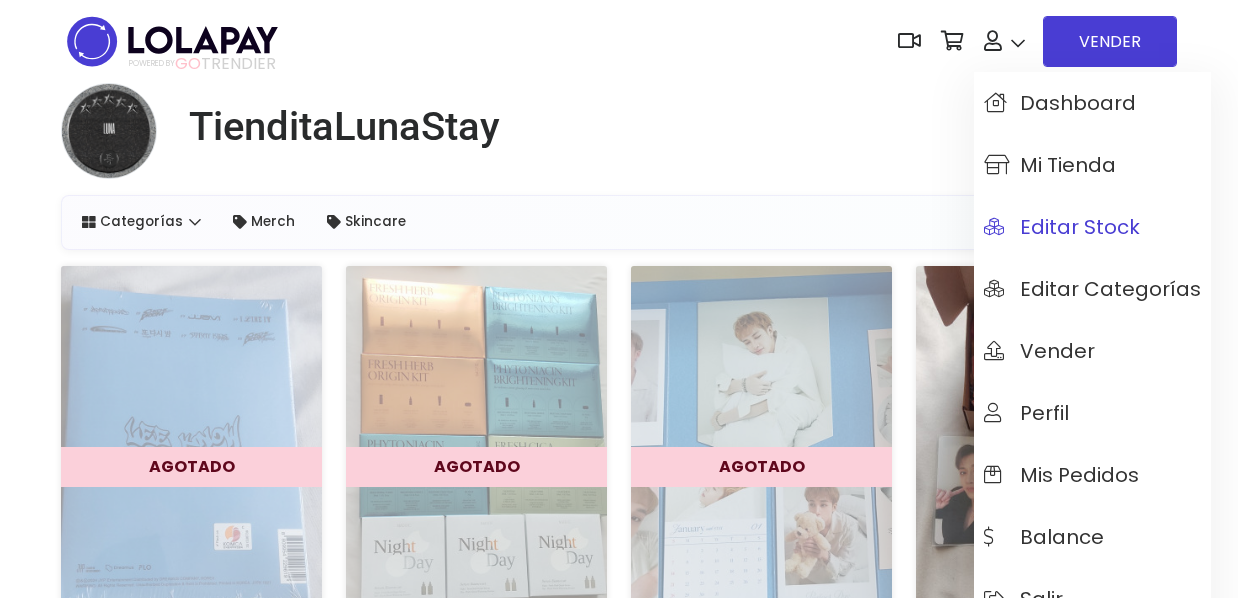click on "Editar Stock" at bounding box center [1062, 227] 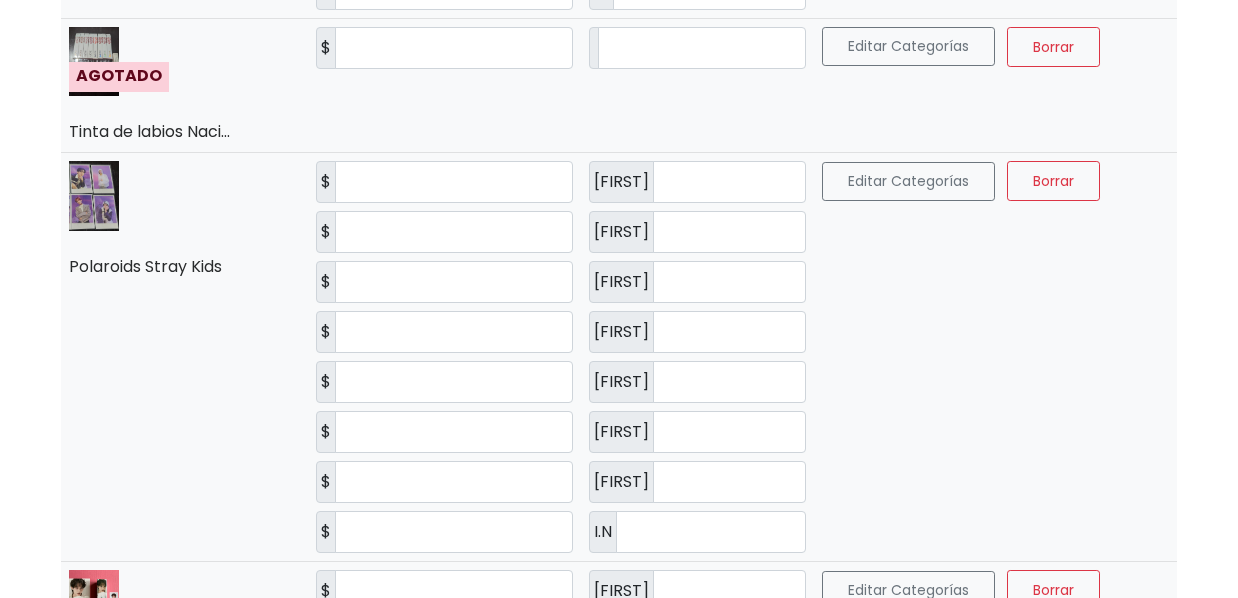 scroll, scrollTop: 2100, scrollLeft: 0, axis: vertical 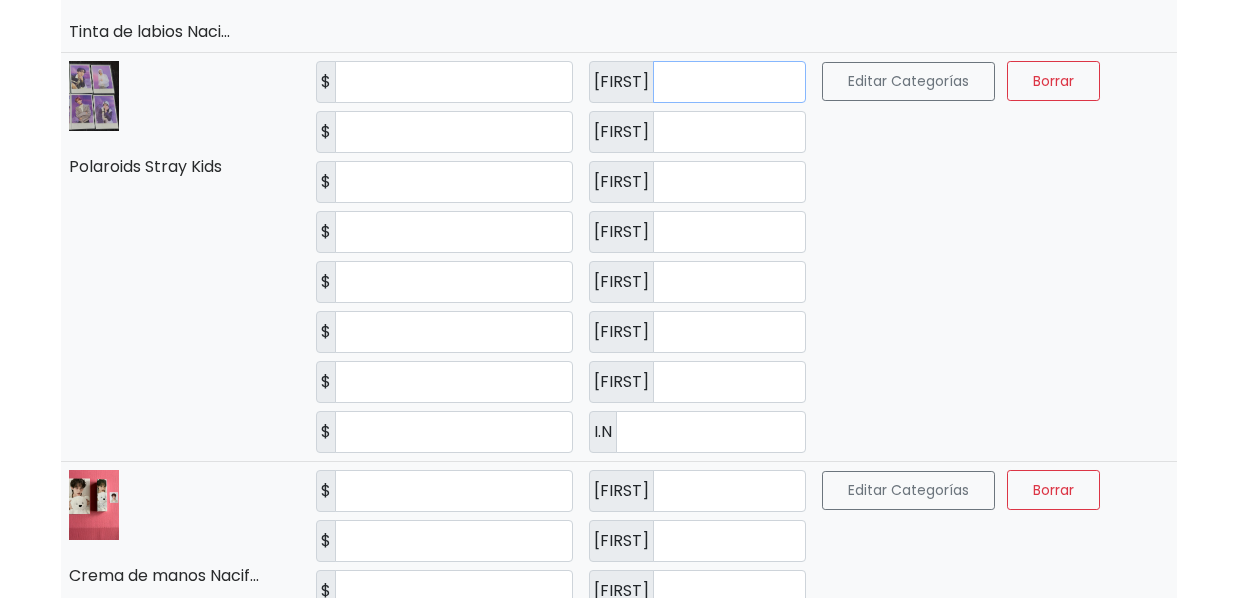 drag, startPoint x: 739, startPoint y: 86, endPoint x: 589, endPoint y: 74, distance: 150.47923 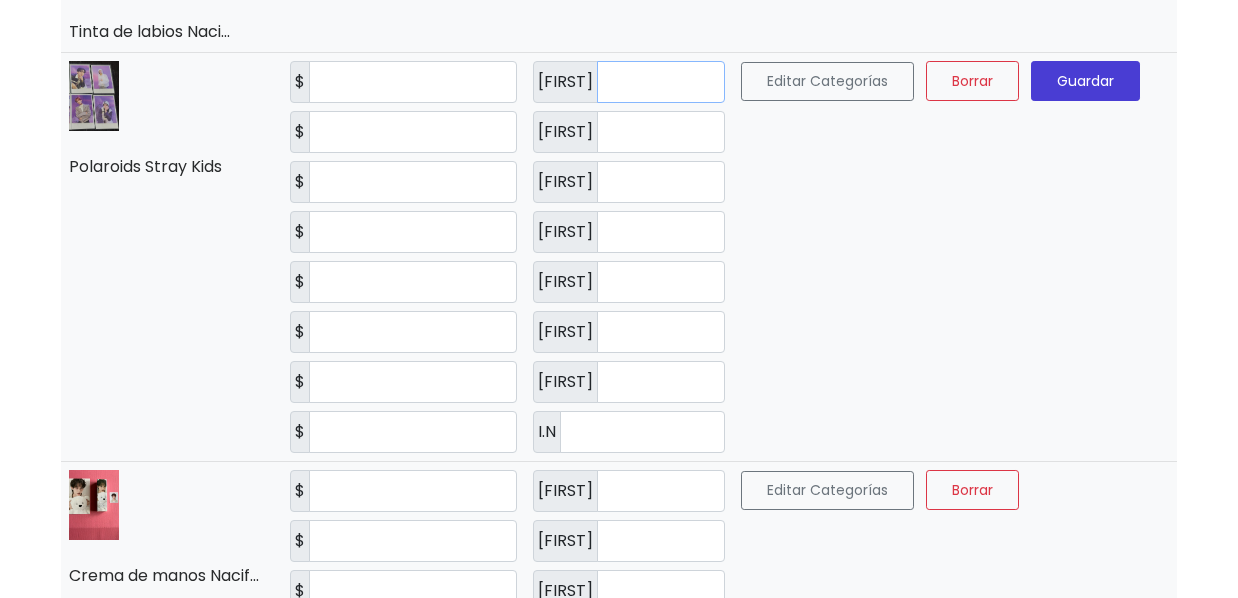 type on "*" 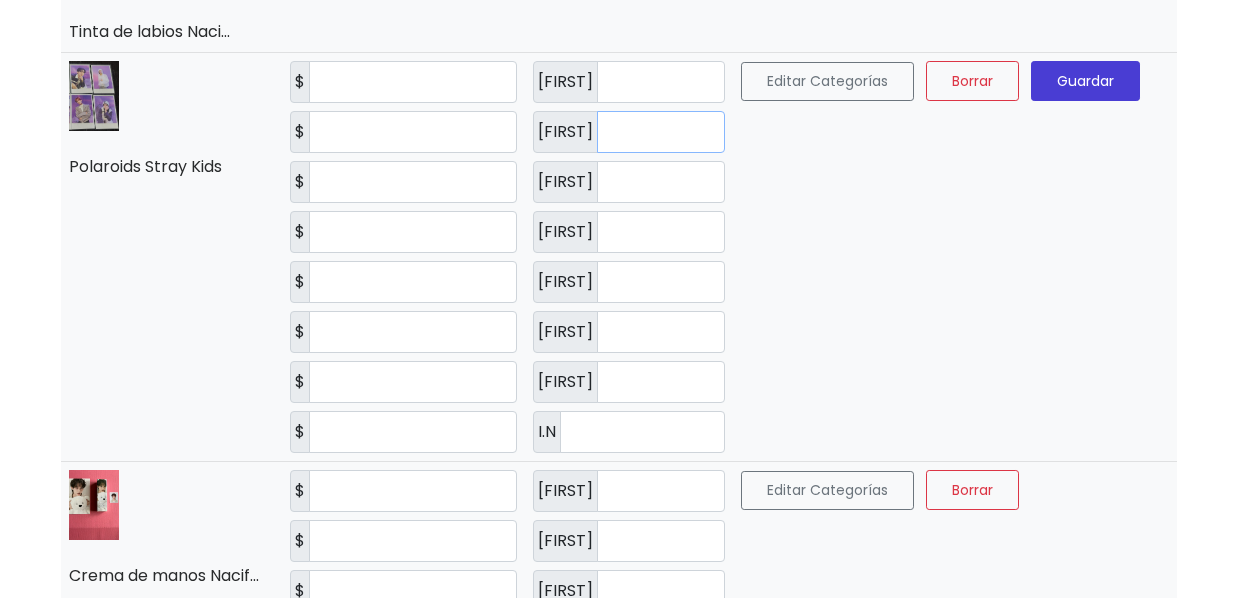drag, startPoint x: 664, startPoint y: 126, endPoint x: 317, endPoint y: 132, distance: 347.05188 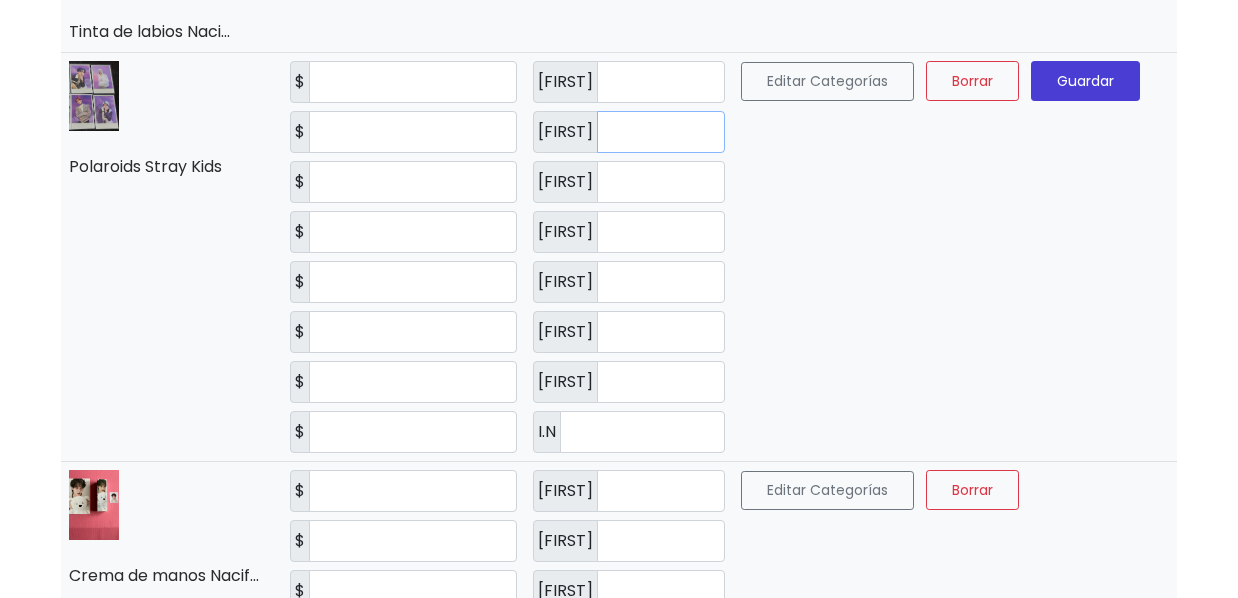 type on "*" 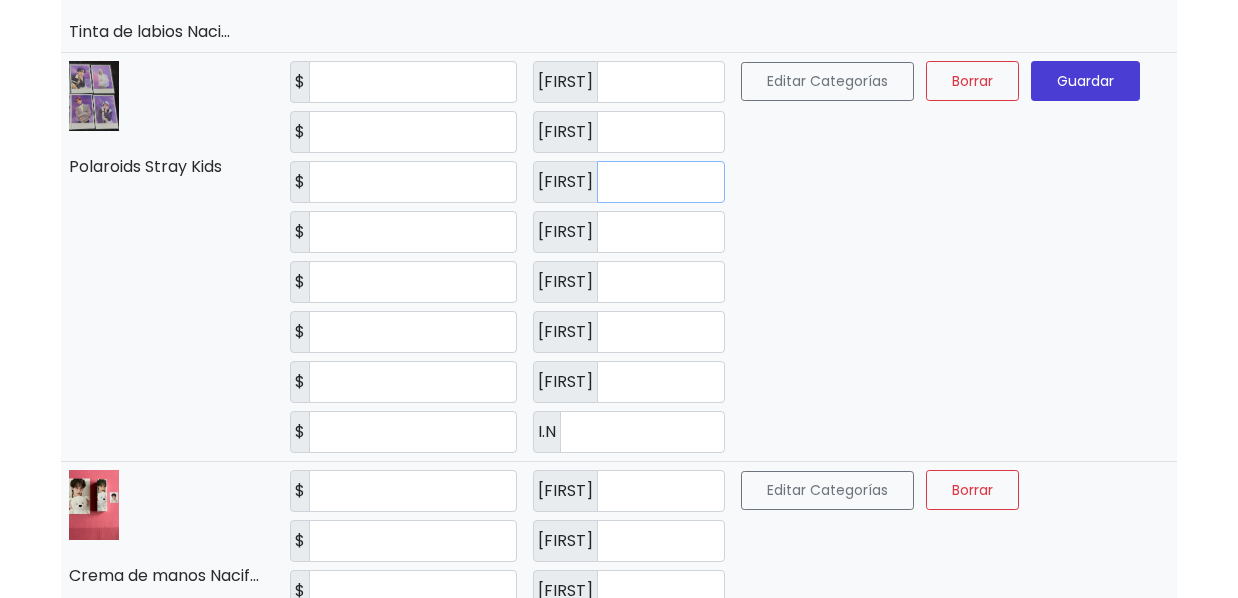 drag, startPoint x: 680, startPoint y: 180, endPoint x: 546, endPoint y: 172, distance: 134.23859 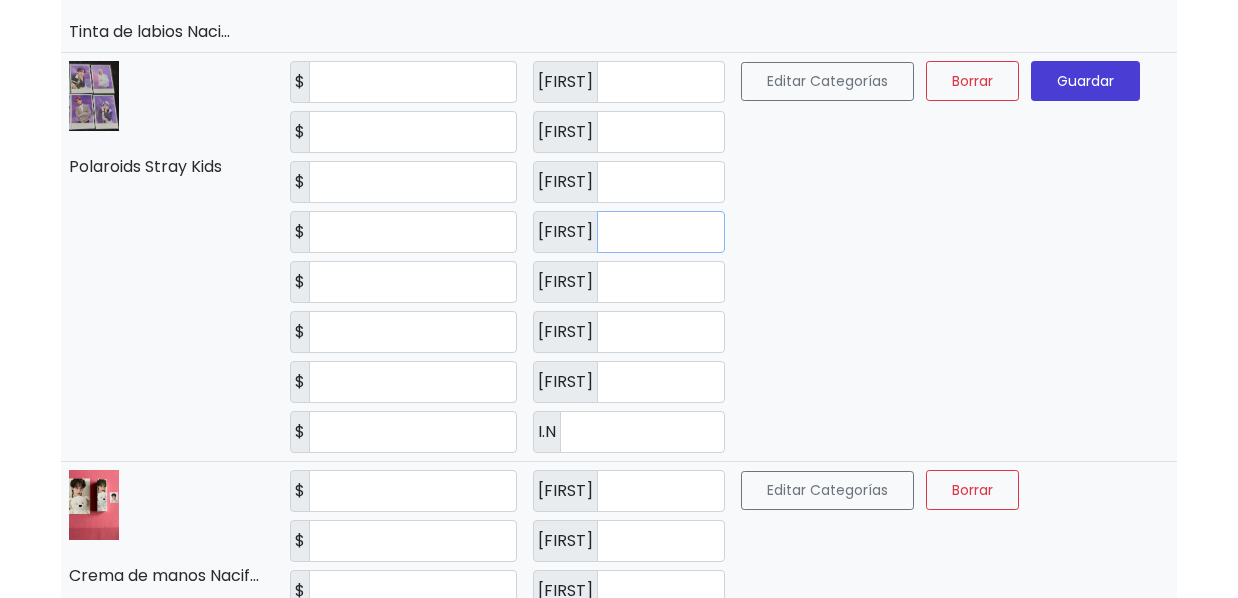 drag, startPoint x: 640, startPoint y: 226, endPoint x: 433, endPoint y: 226, distance: 207 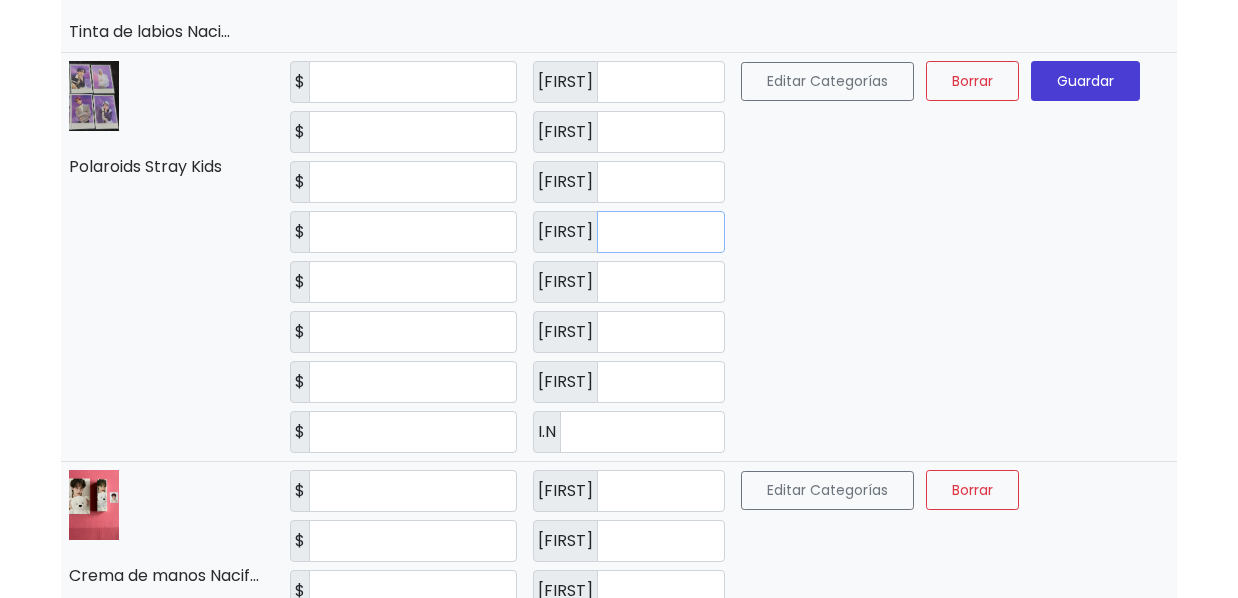 scroll, scrollTop: 2200, scrollLeft: 0, axis: vertical 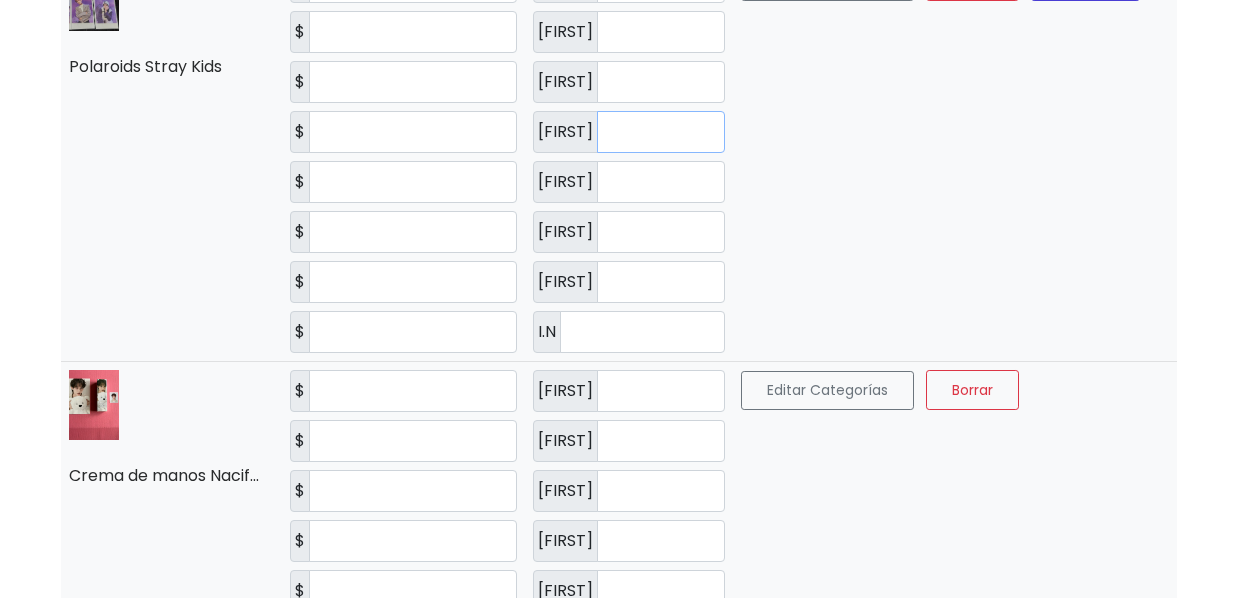 type on "*" 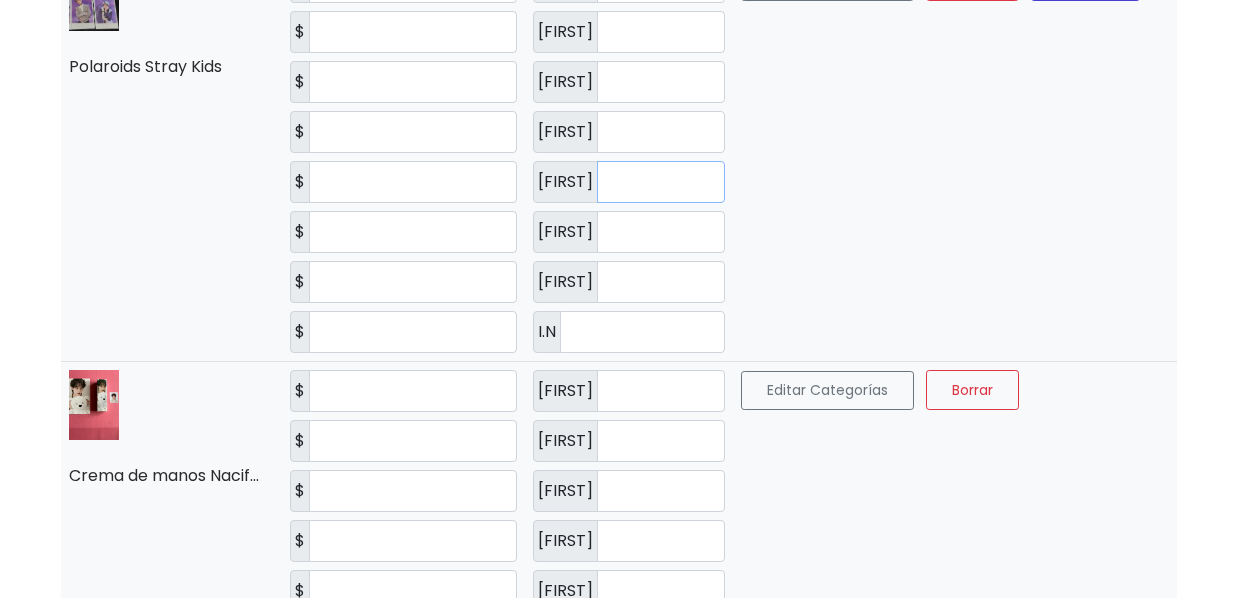 drag, startPoint x: 632, startPoint y: 180, endPoint x: 465, endPoint y: 176, distance: 167.0479 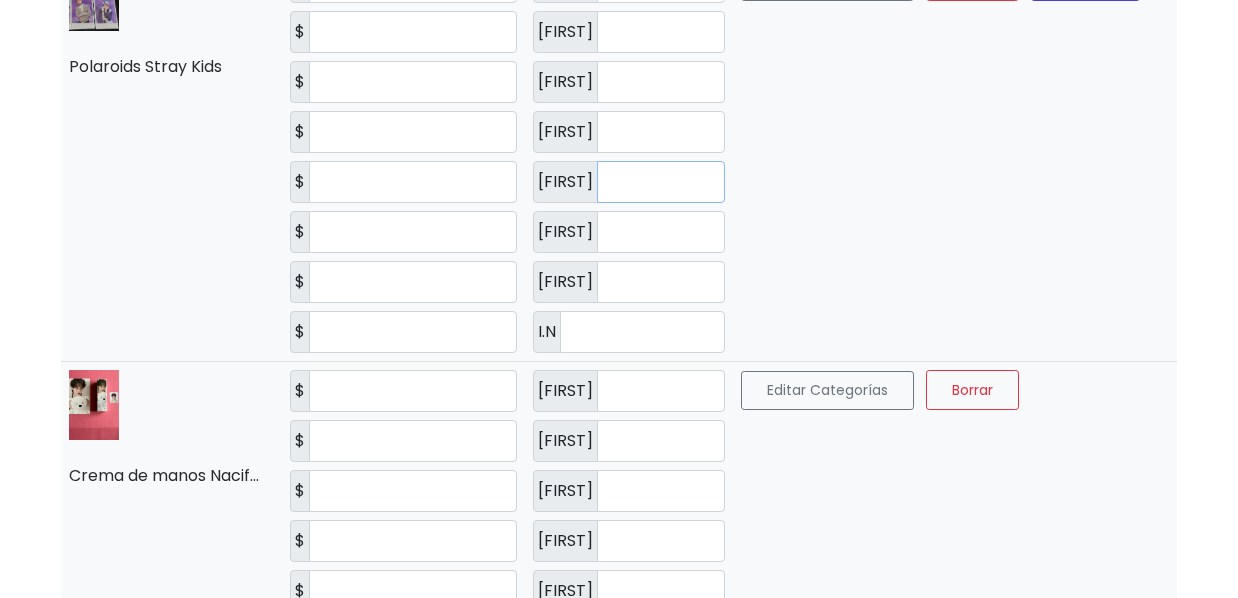 type on "*" 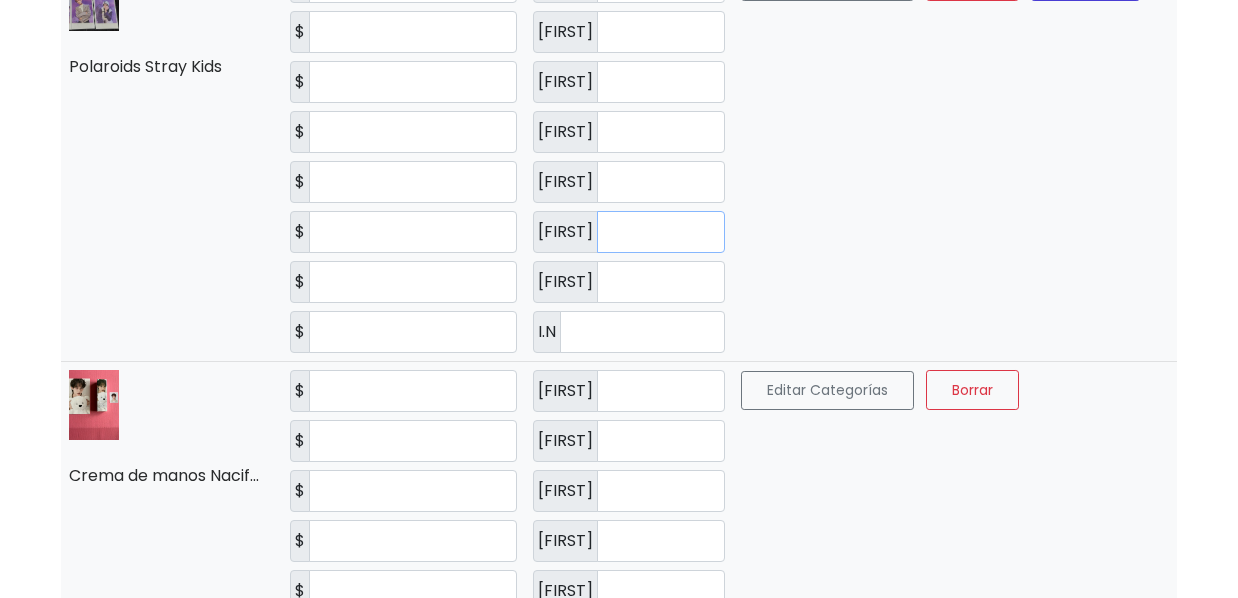 drag, startPoint x: 624, startPoint y: 224, endPoint x: 437, endPoint y: 220, distance: 187.04277 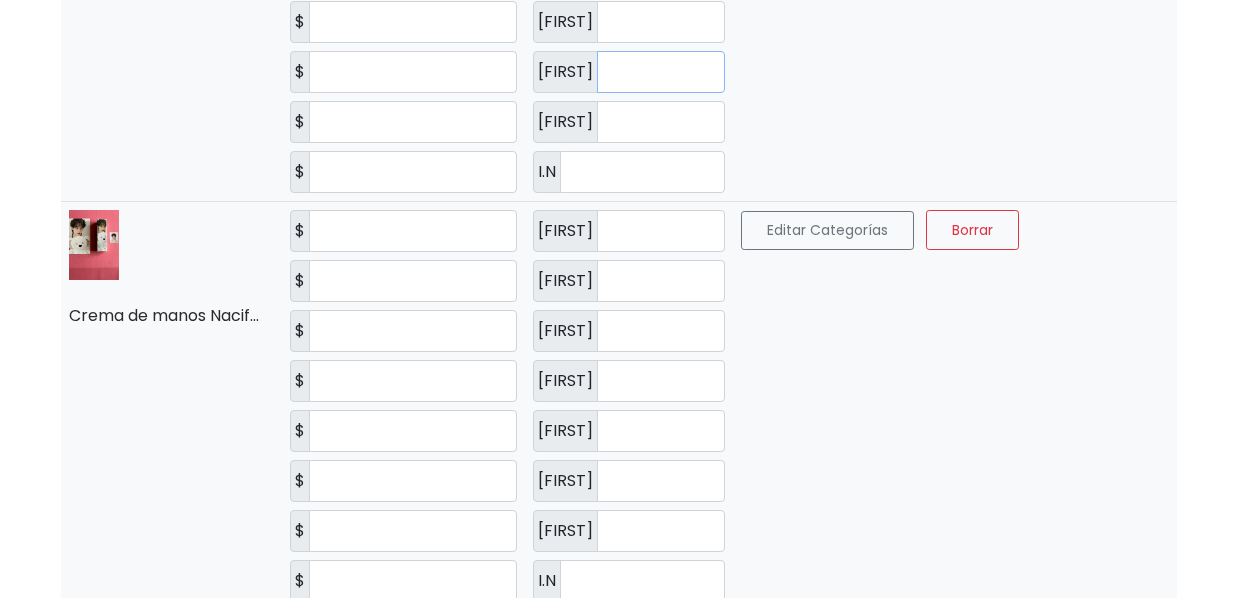 scroll, scrollTop: 2400, scrollLeft: 0, axis: vertical 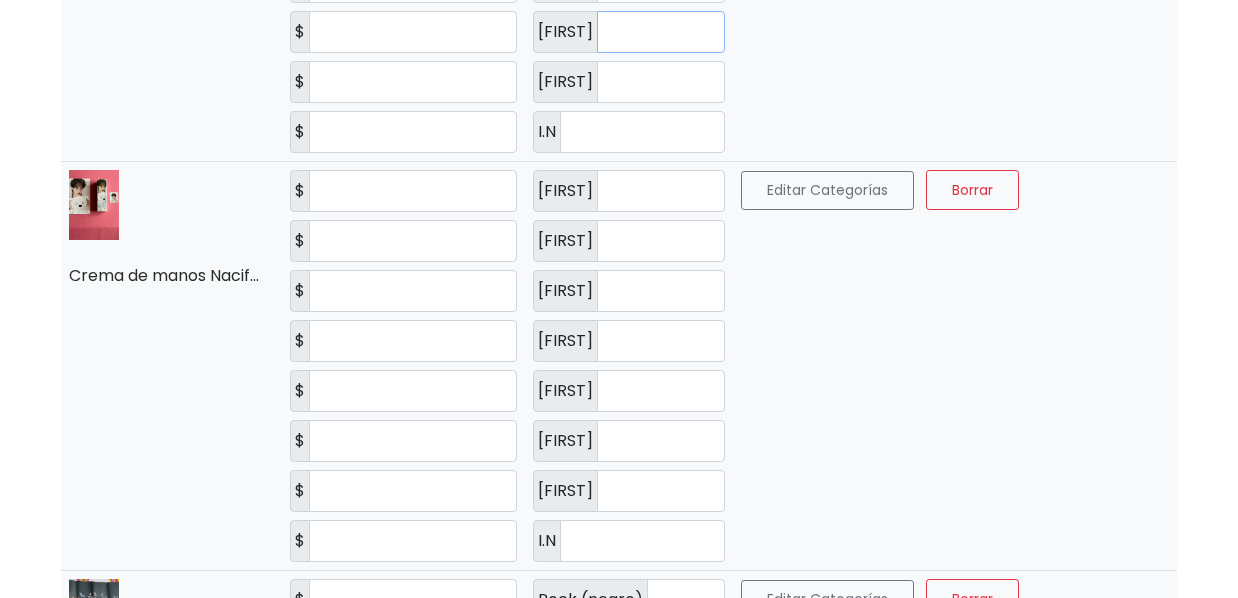 type on "*" 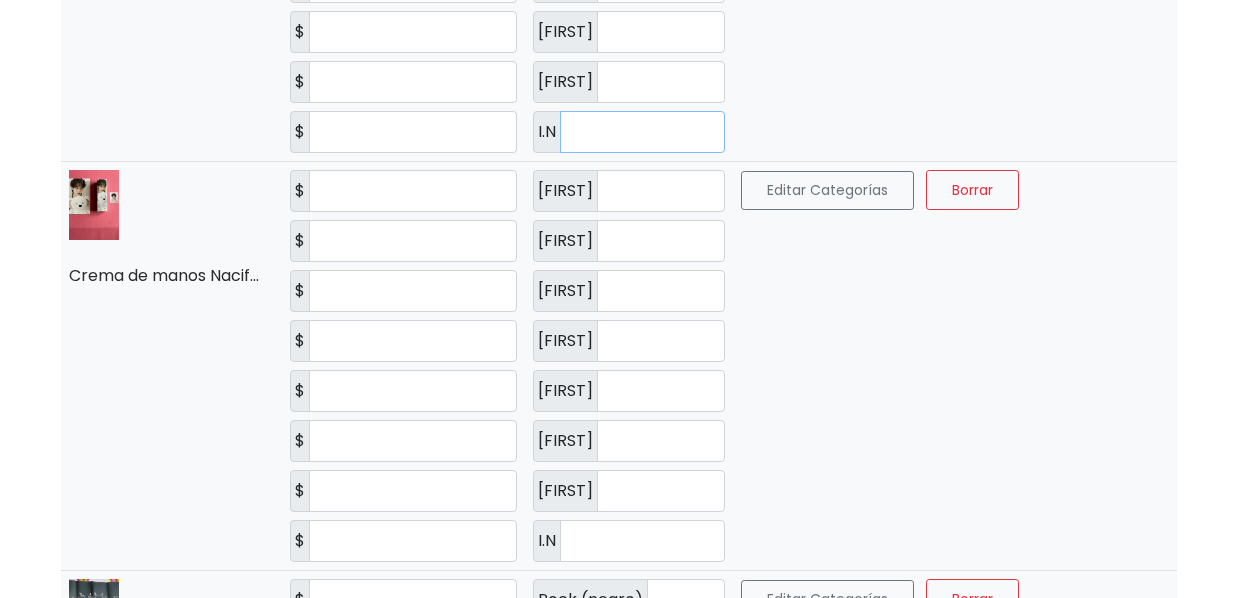 drag, startPoint x: 638, startPoint y: 137, endPoint x: 355, endPoint y: 130, distance: 283.08655 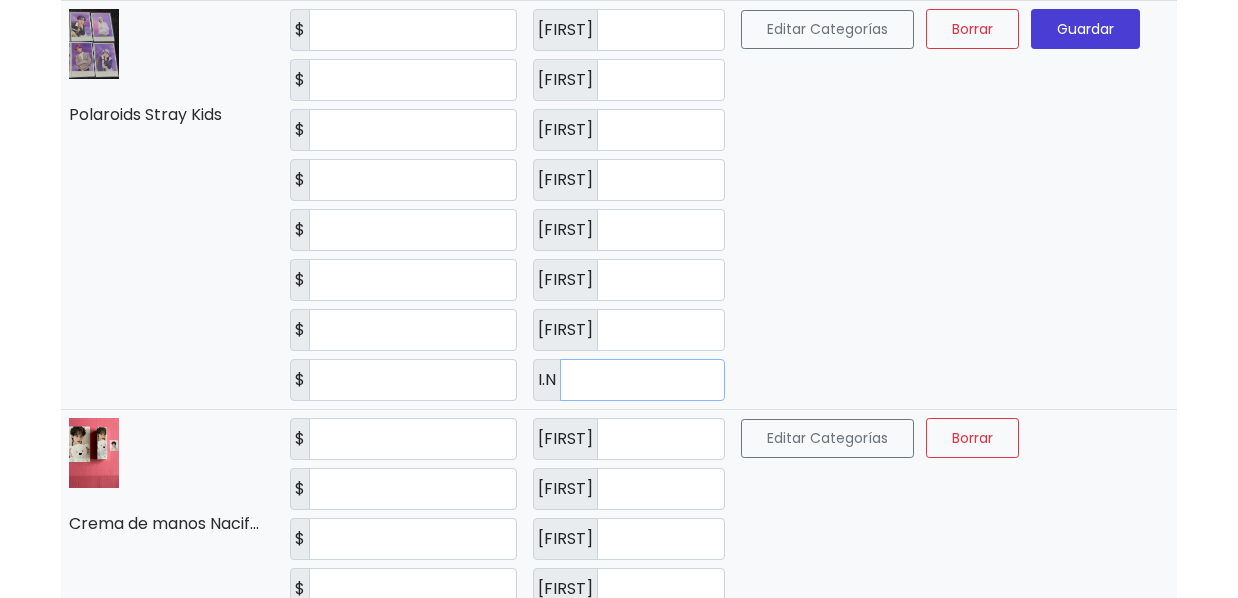 scroll, scrollTop: 2100, scrollLeft: 0, axis: vertical 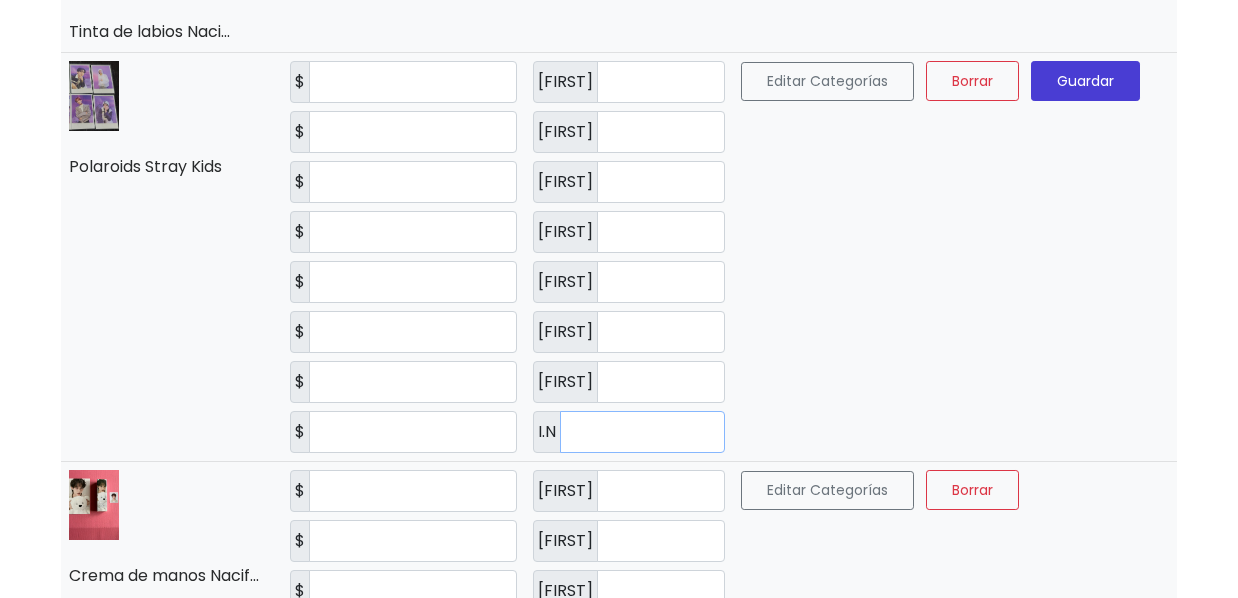 type on "*" 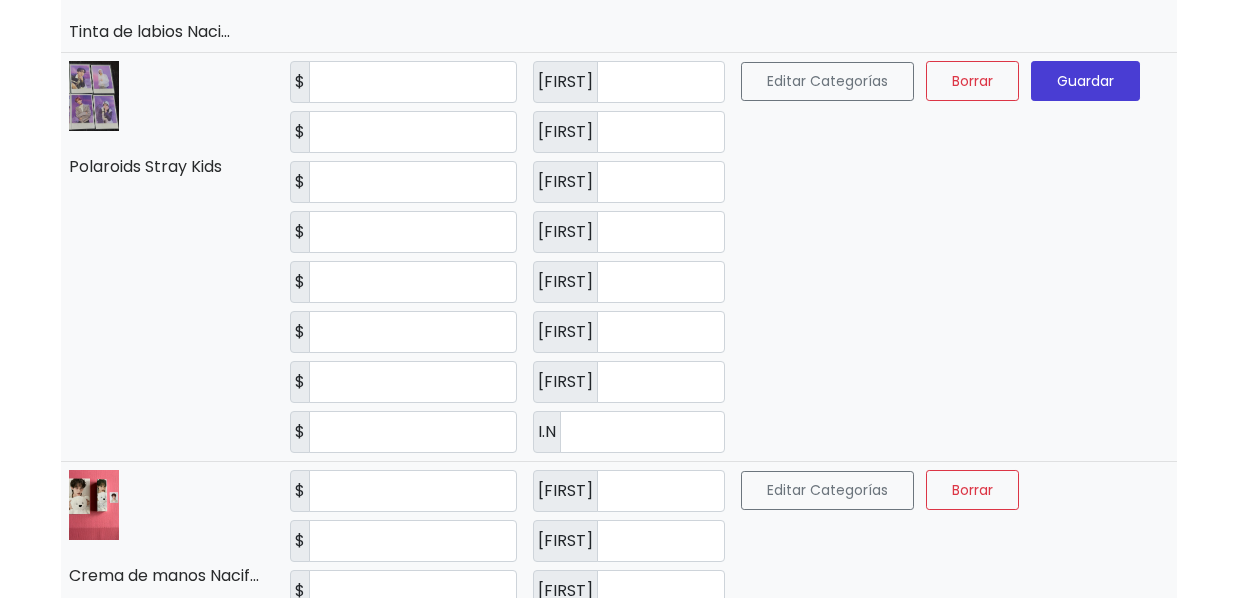 click on "Guardar" at bounding box center (1085, 81) 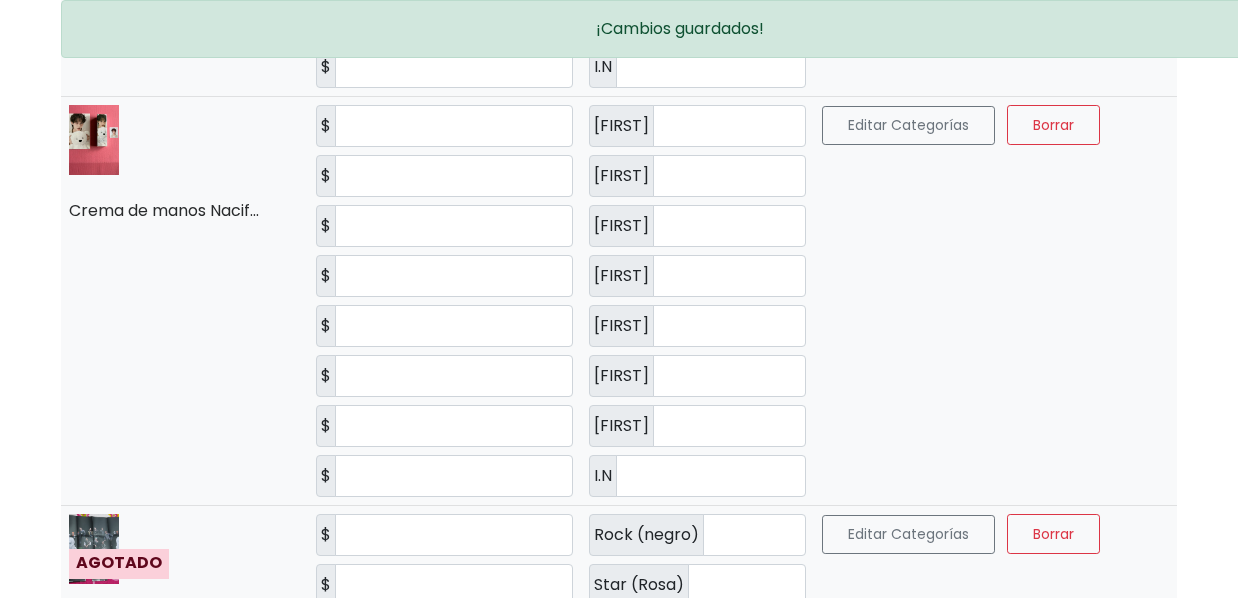 scroll, scrollTop: 2500, scrollLeft: 0, axis: vertical 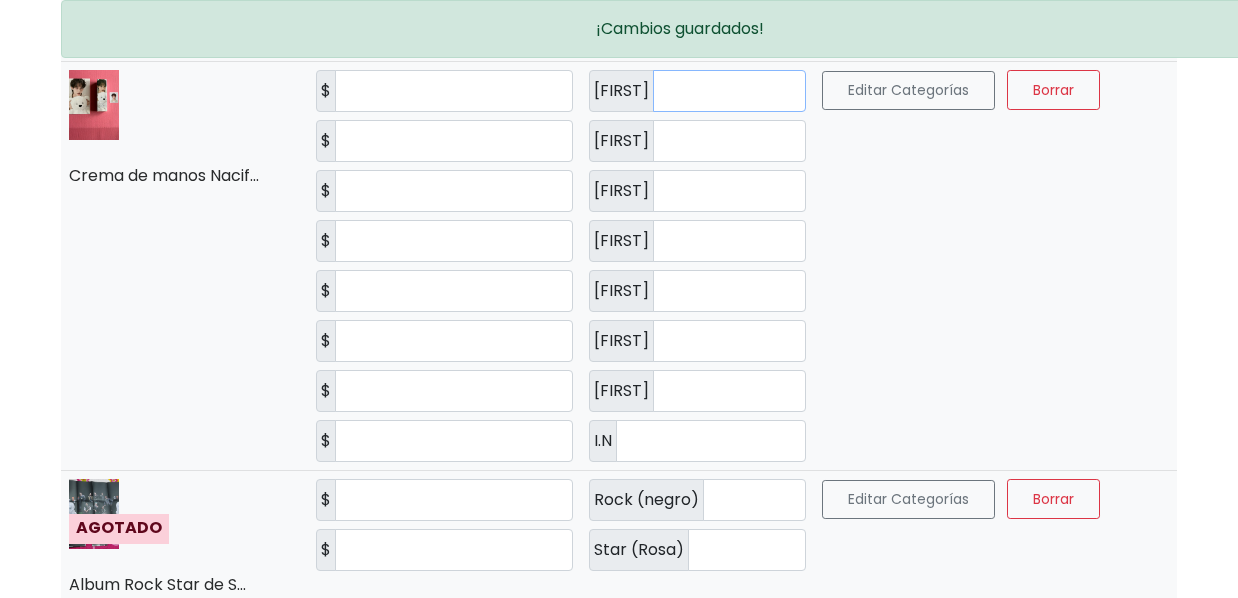 drag, startPoint x: 533, startPoint y: 112, endPoint x: 519, endPoint y: 112, distance: 14 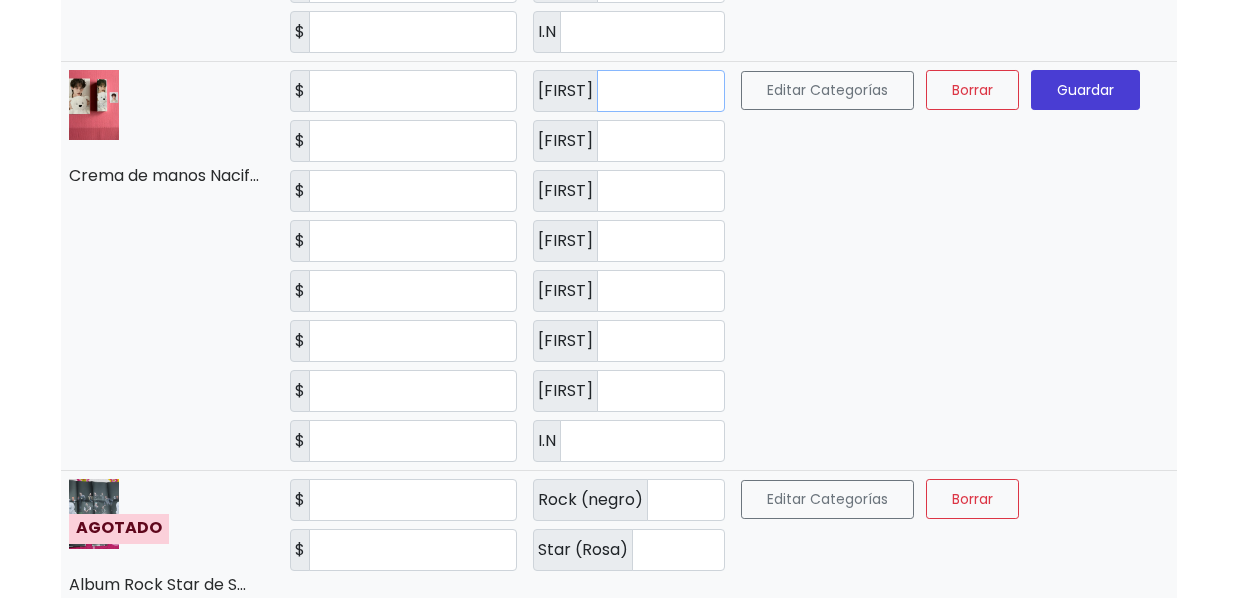 type on "*" 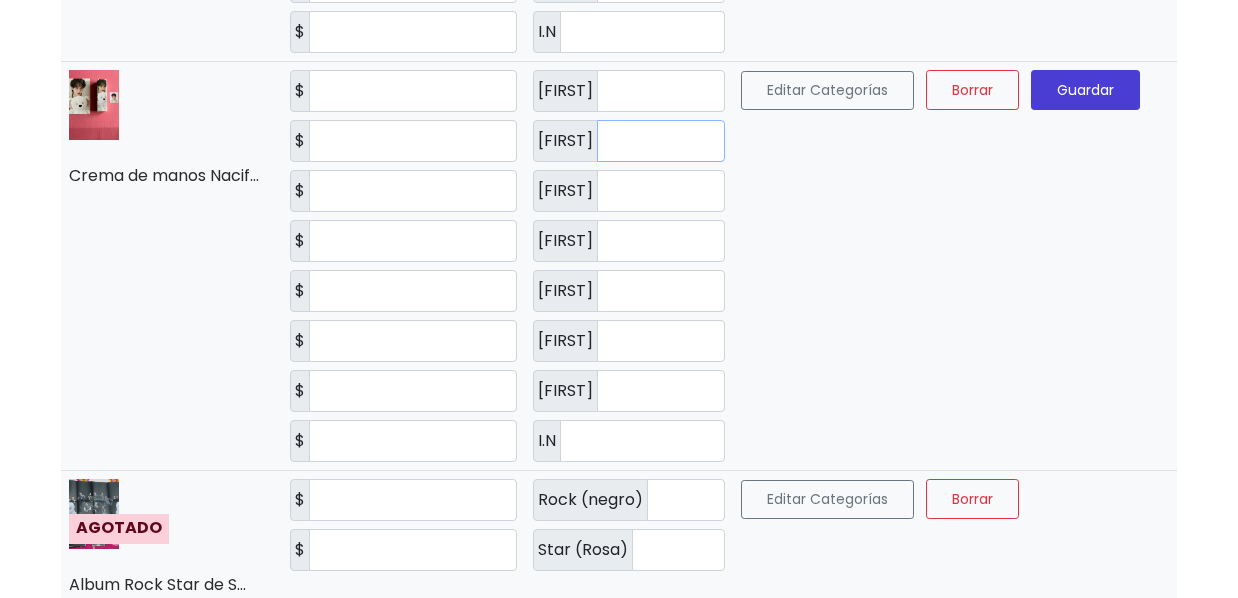 drag, startPoint x: 669, startPoint y: 146, endPoint x: 511, endPoint y: 147, distance: 158.00316 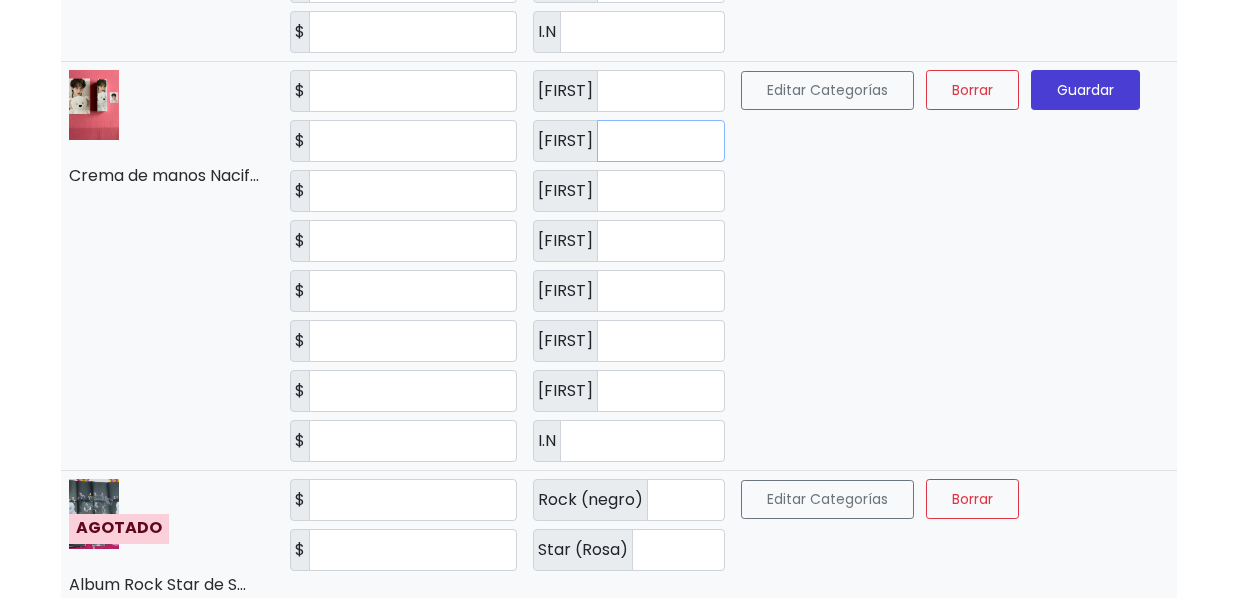 type on "*" 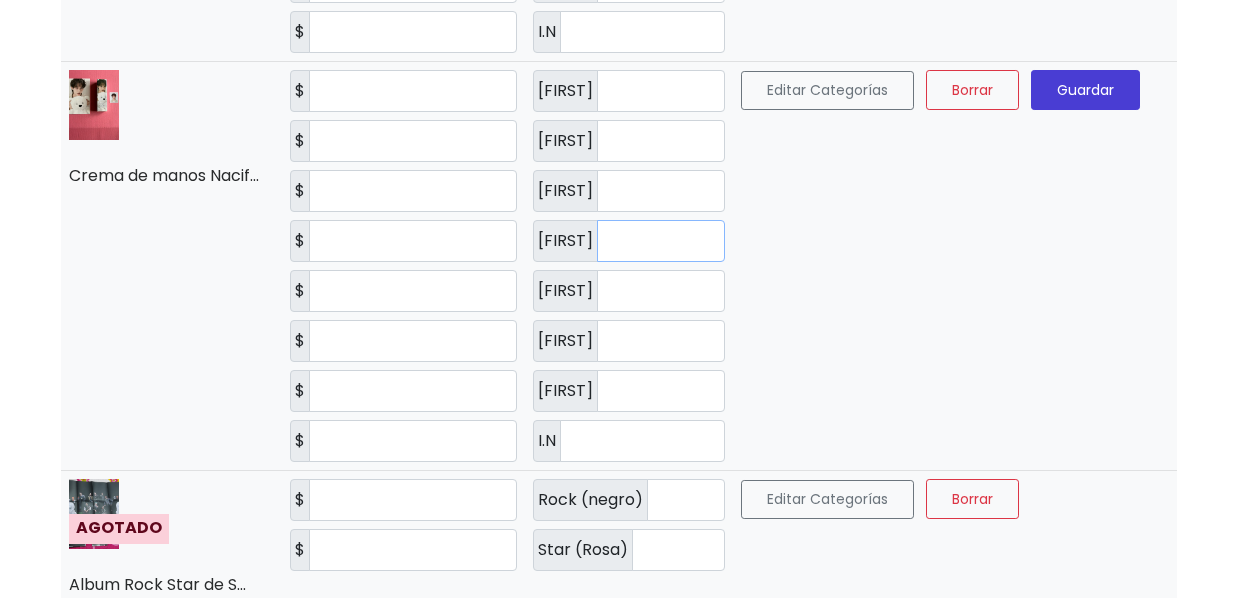 drag, startPoint x: 640, startPoint y: 239, endPoint x: 456, endPoint y: 239, distance: 184 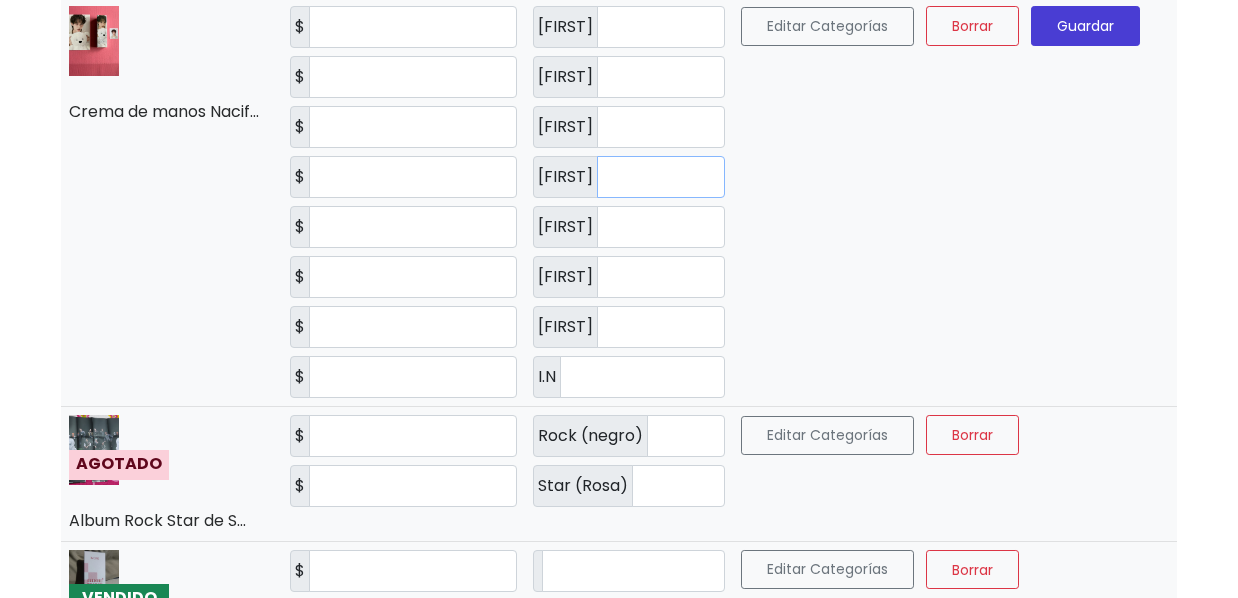 scroll, scrollTop: 2600, scrollLeft: 0, axis: vertical 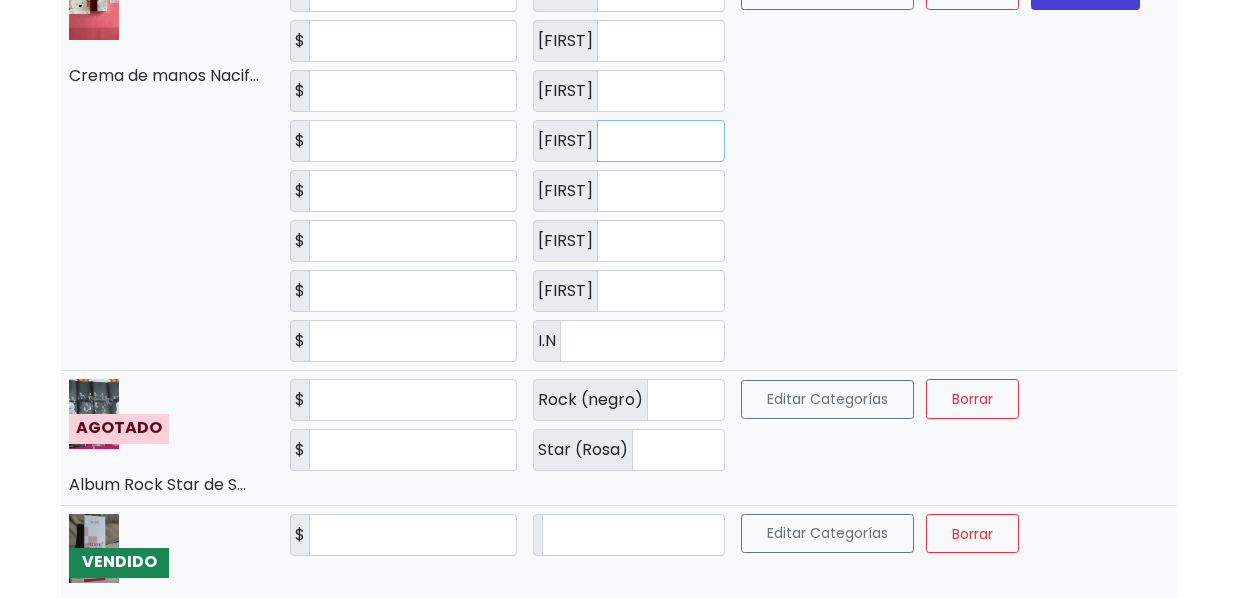 type on "*" 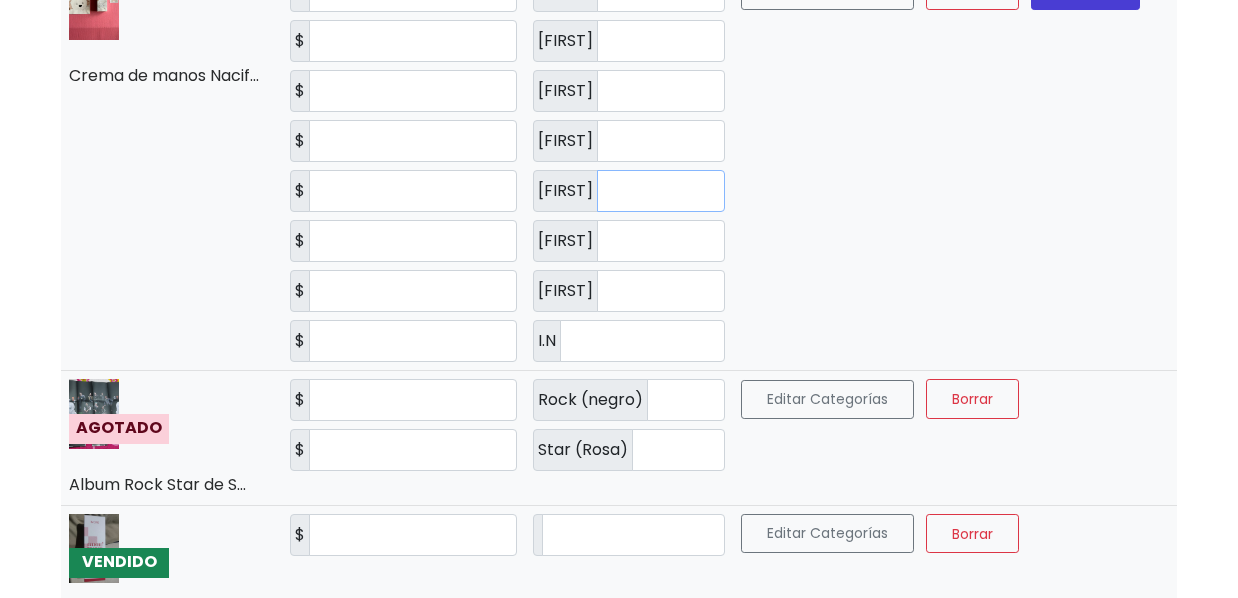 drag, startPoint x: 616, startPoint y: 185, endPoint x: 448, endPoint y: 184, distance: 168.00298 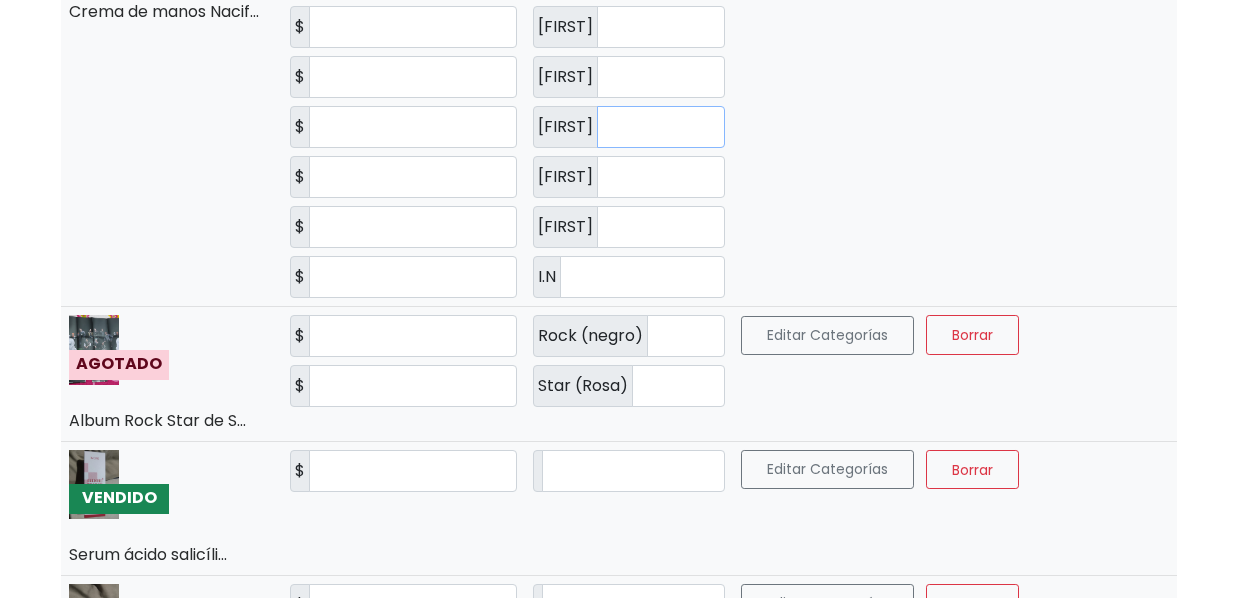 scroll, scrollTop: 2700, scrollLeft: 0, axis: vertical 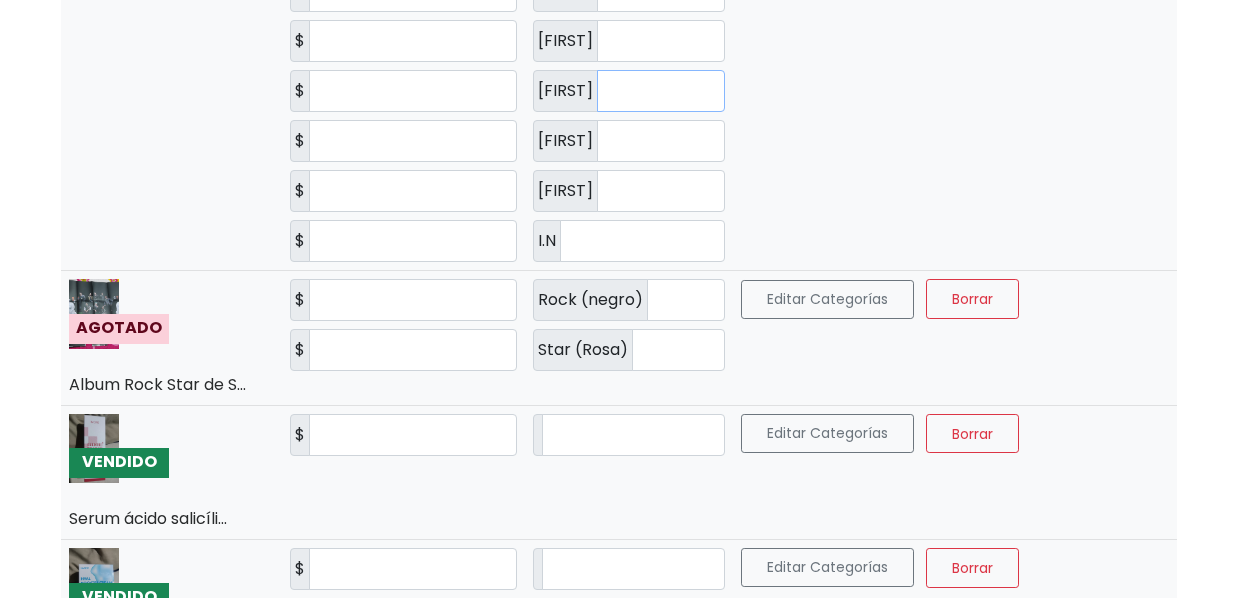 type on "*" 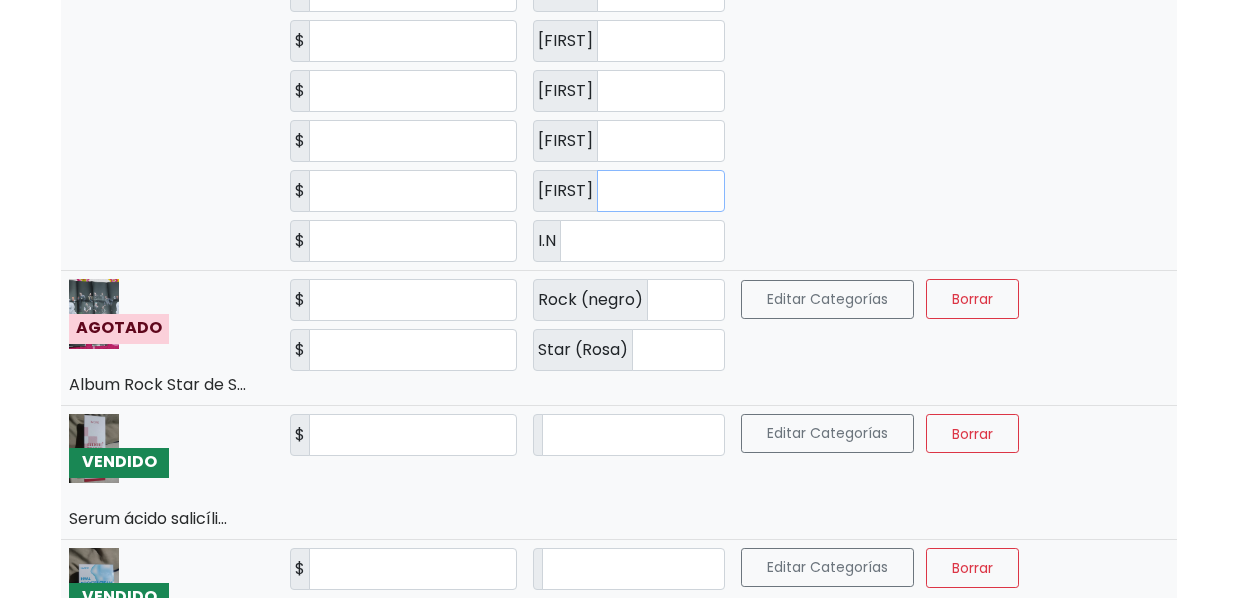 drag, startPoint x: 651, startPoint y: 190, endPoint x: 551, endPoint y: 190, distance: 100 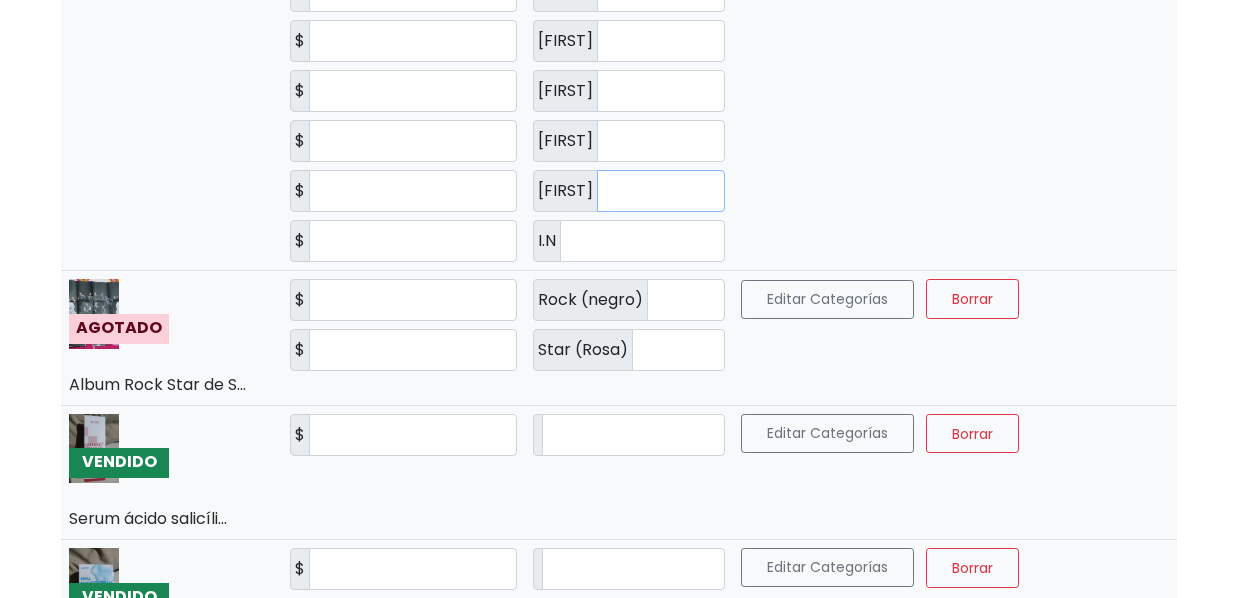 type on "*" 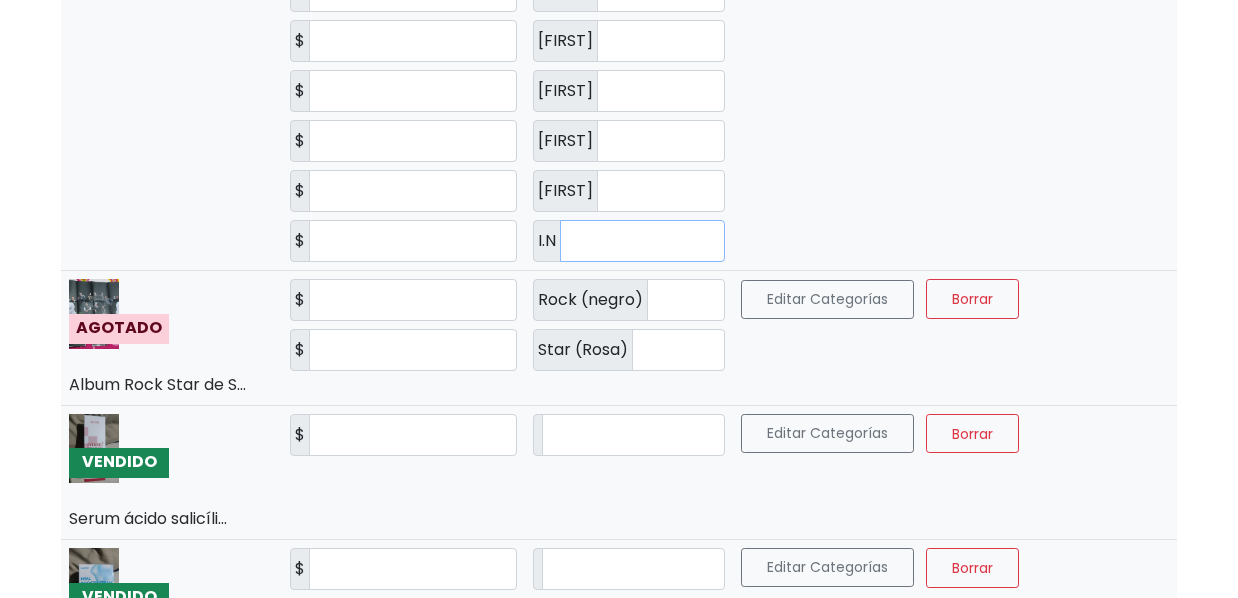 drag, startPoint x: 604, startPoint y: 236, endPoint x: 463, endPoint y: 243, distance: 141.17365 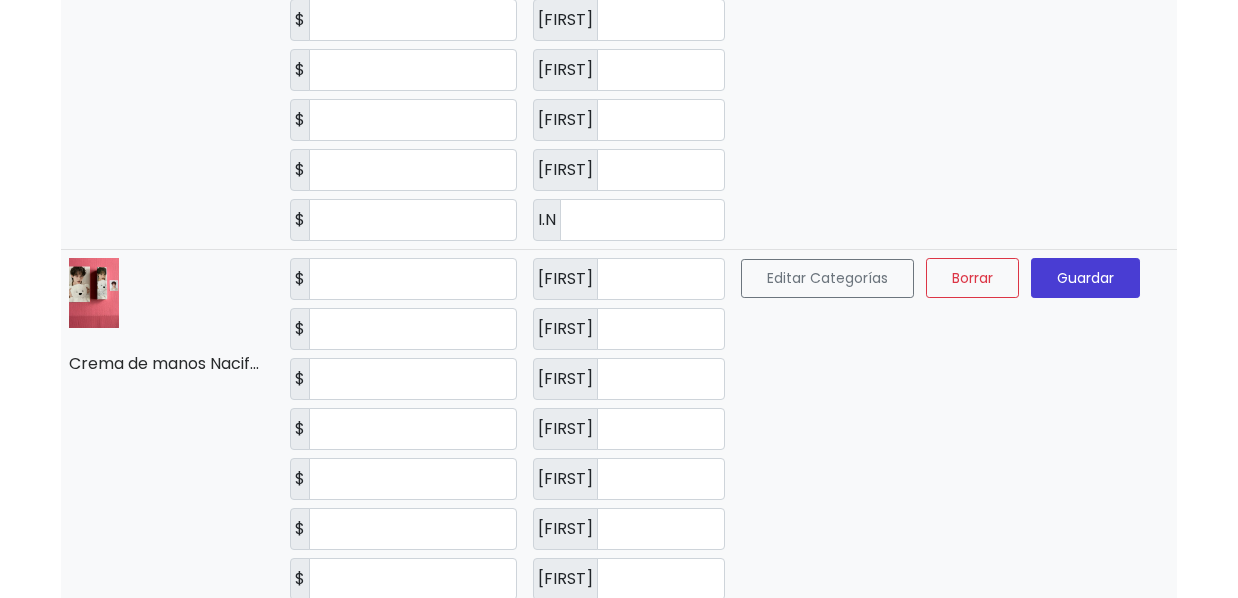 scroll, scrollTop: 2300, scrollLeft: 0, axis: vertical 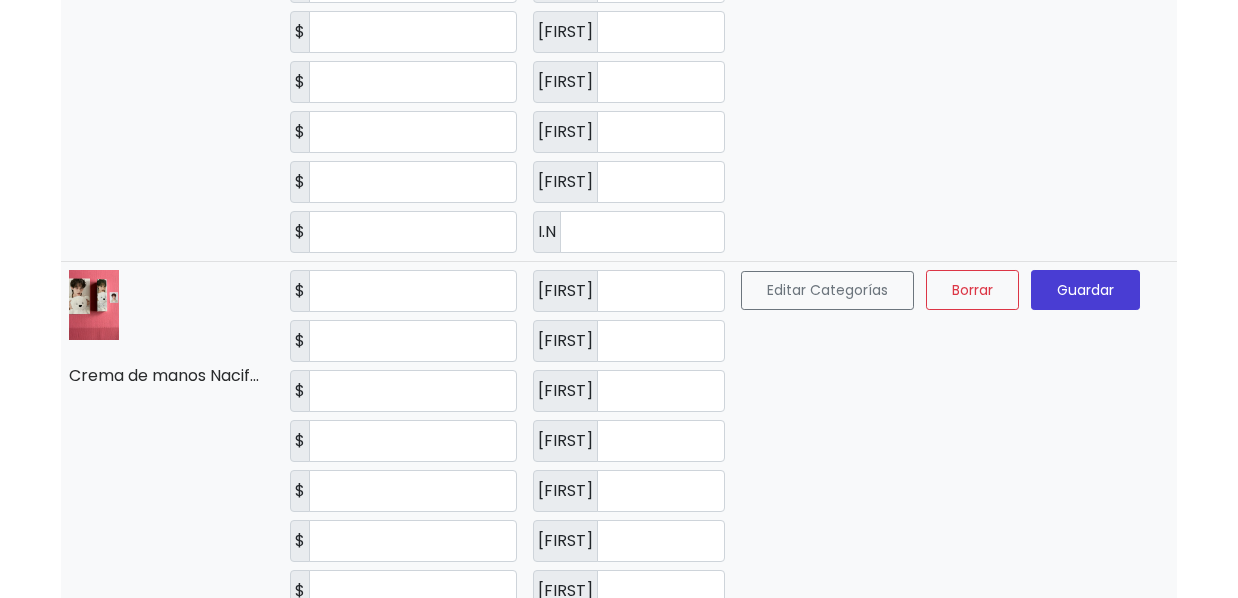 type on "*" 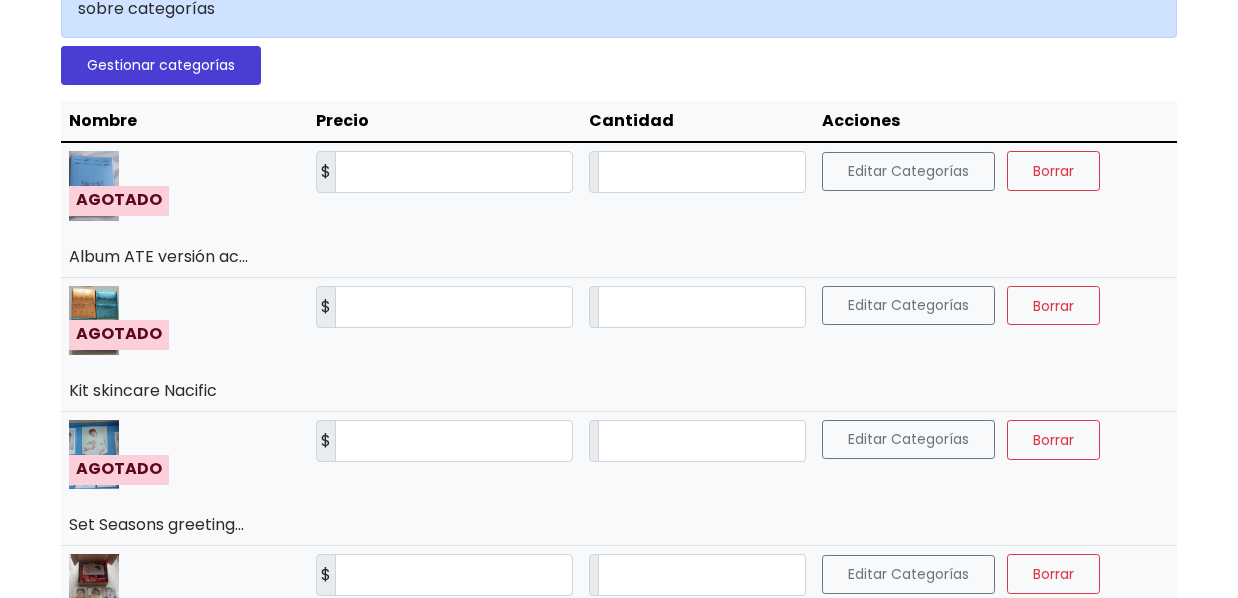 scroll, scrollTop: 0, scrollLeft: 0, axis: both 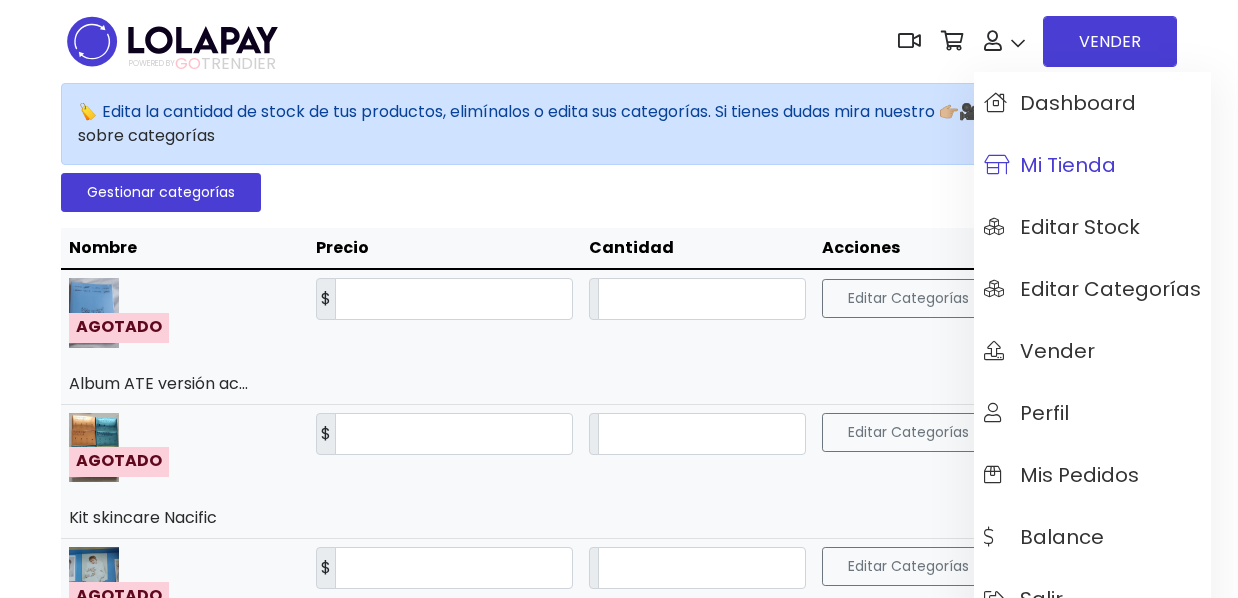 click on "Mi tienda" at bounding box center (1050, 165) 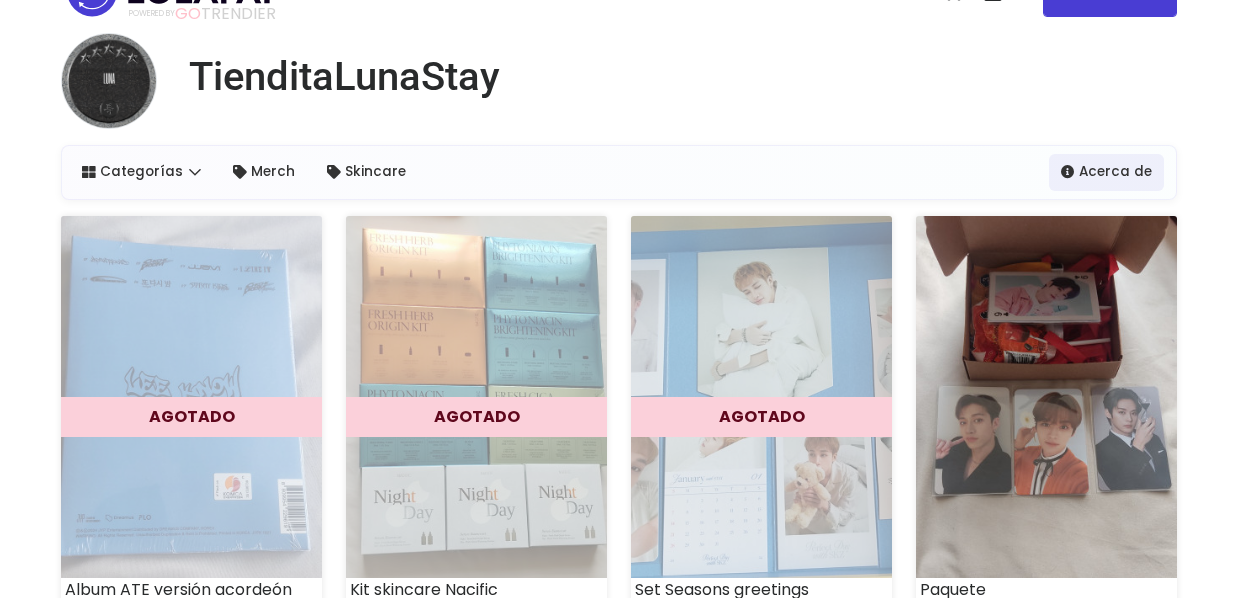 scroll, scrollTop: 0, scrollLeft: 0, axis: both 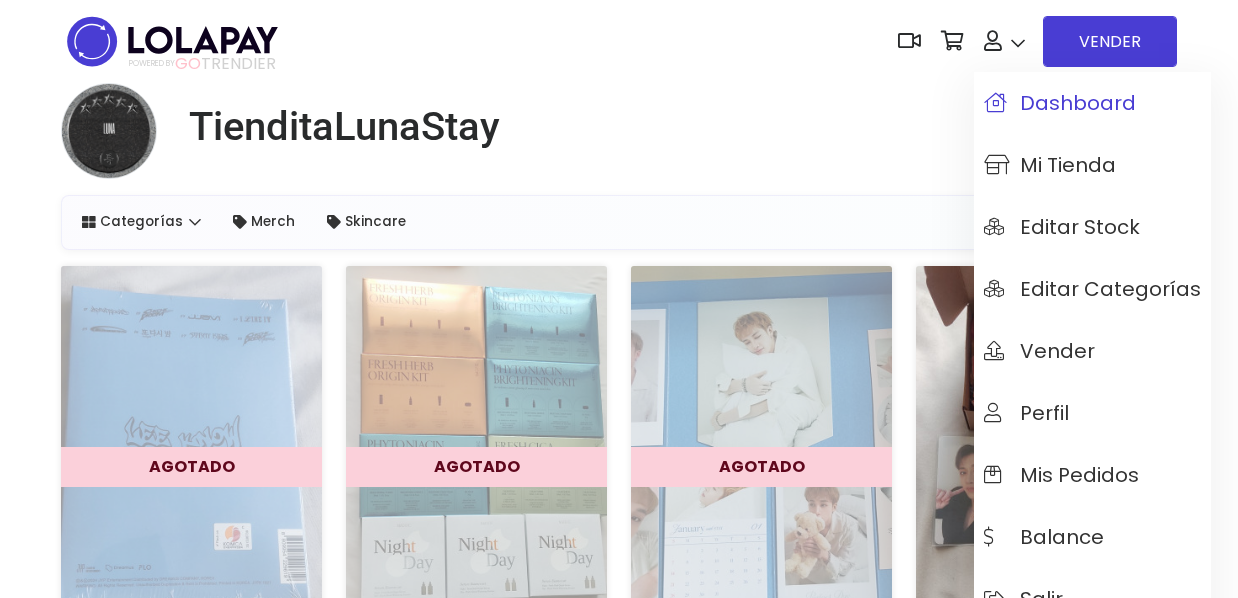 click on "Dashboard" at bounding box center (1060, 103) 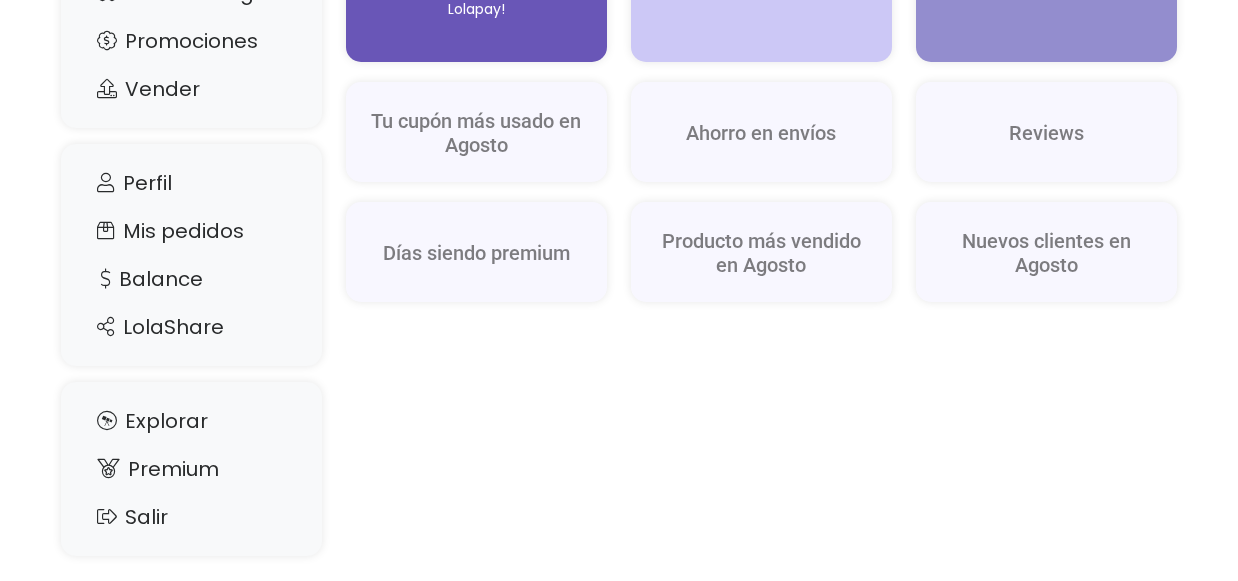 scroll, scrollTop: 423, scrollLeft: 0, axis: vertical 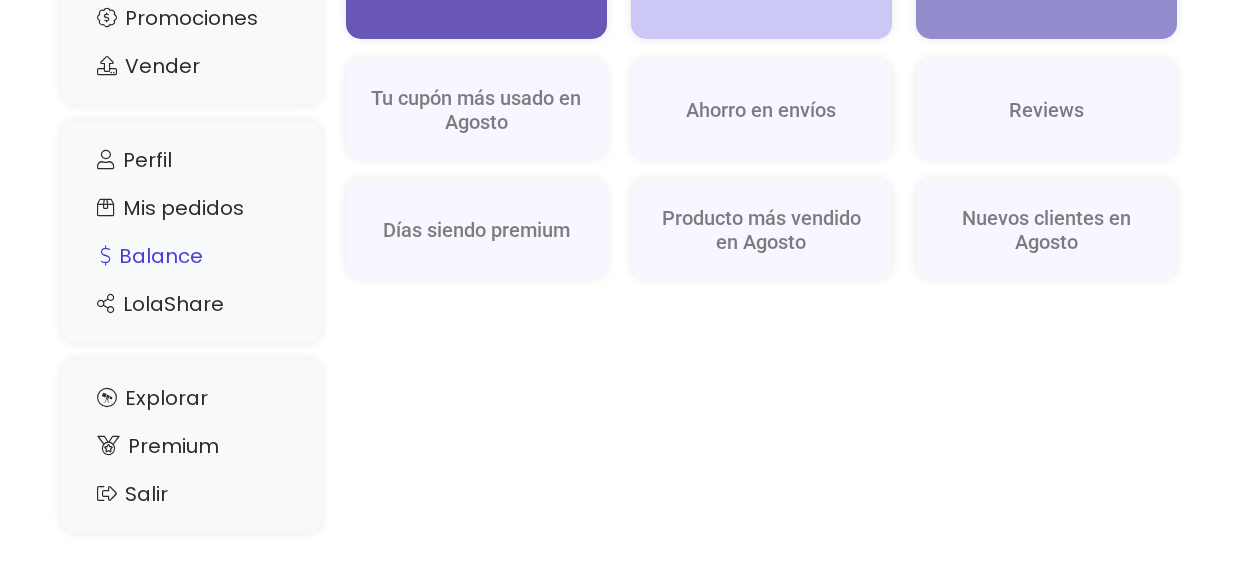 click on "Balance" at bounding box center (191, 256) 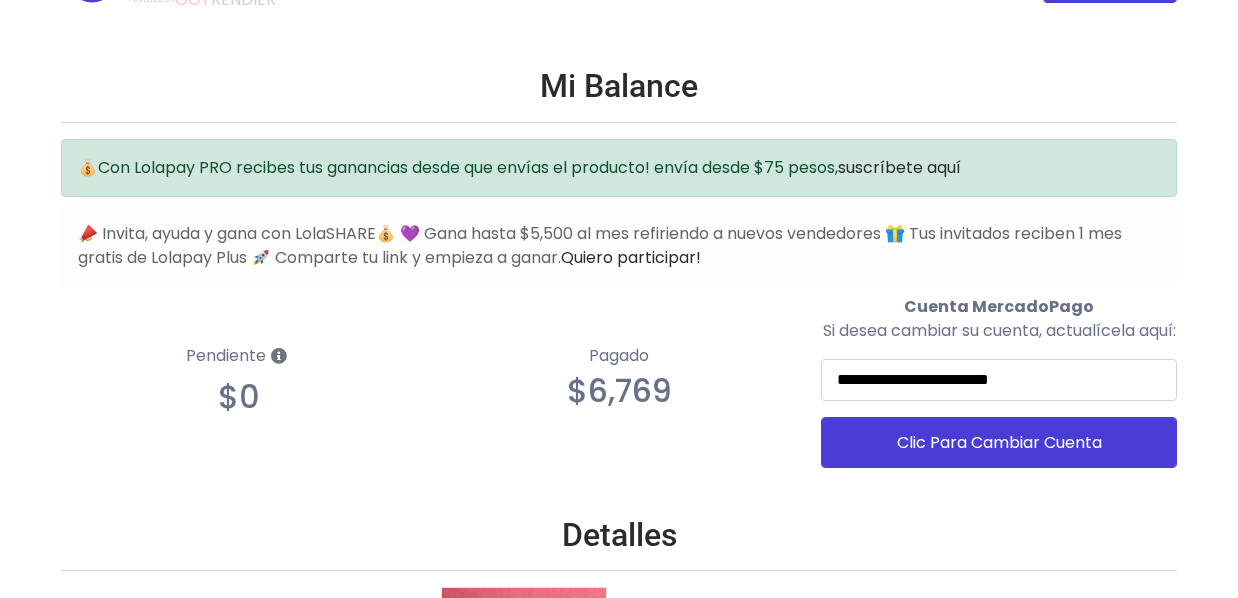 scroll, scrollTop: 0, scrollLeft: 0, axis: both 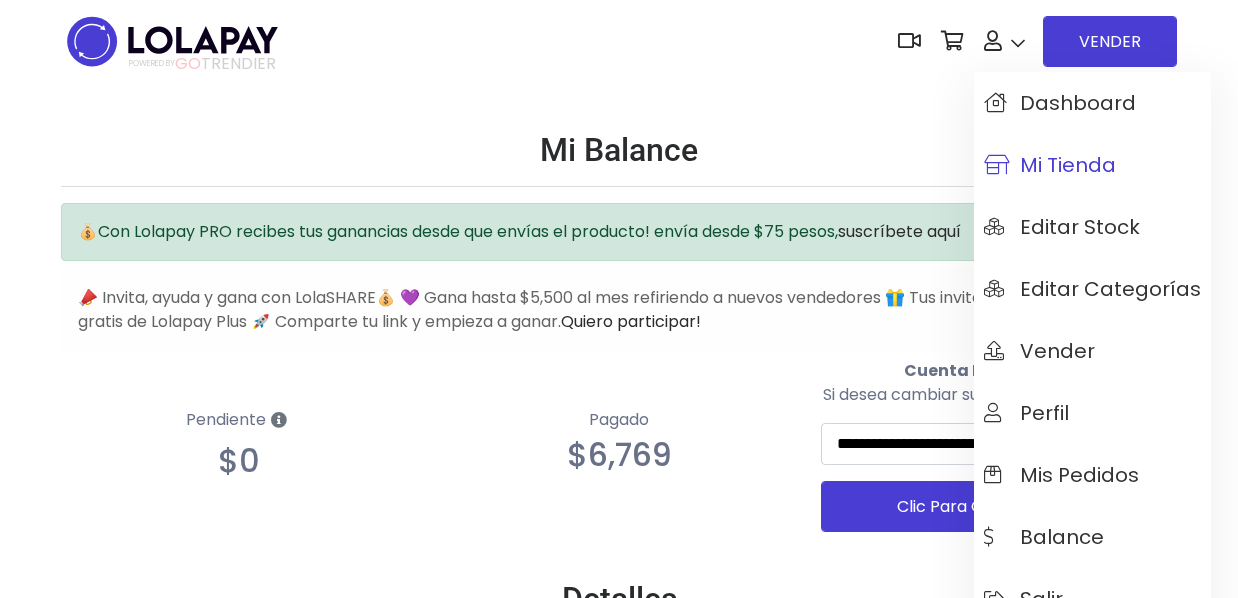 click on "Mi tienda" at bounding box center [1050, 165] 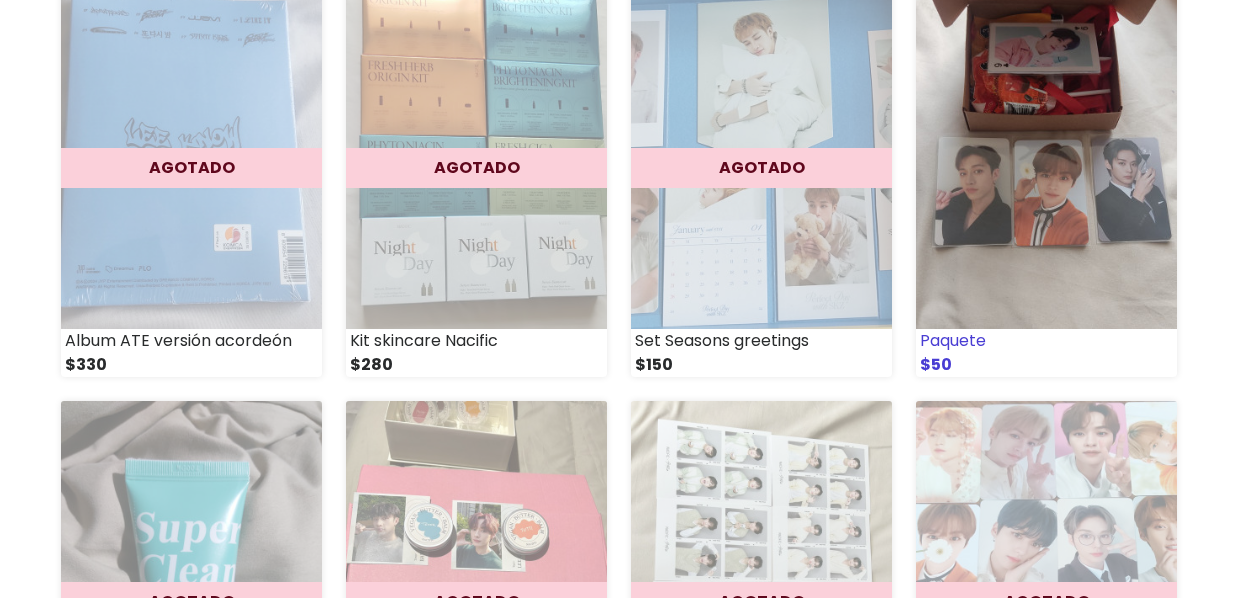 scroll, scrollTop: 300, scrollLeft: 0, axis: vertical 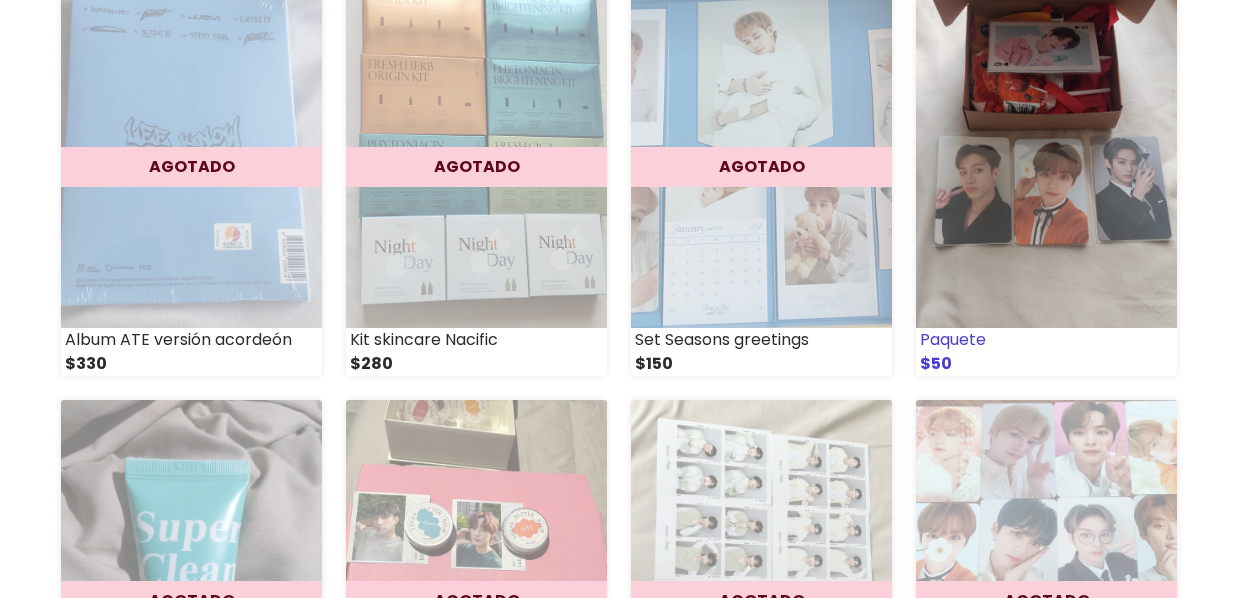 click at bounding box center (1046, 147) 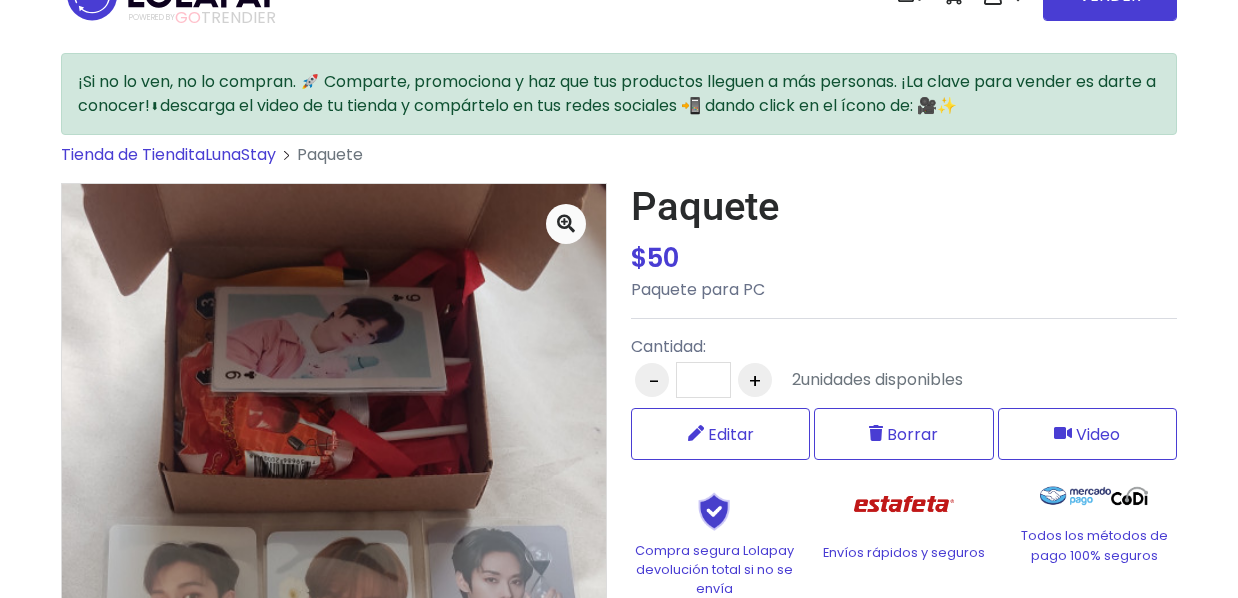scroll, scrollTop: 0, scrollLeft: 0, axis: both 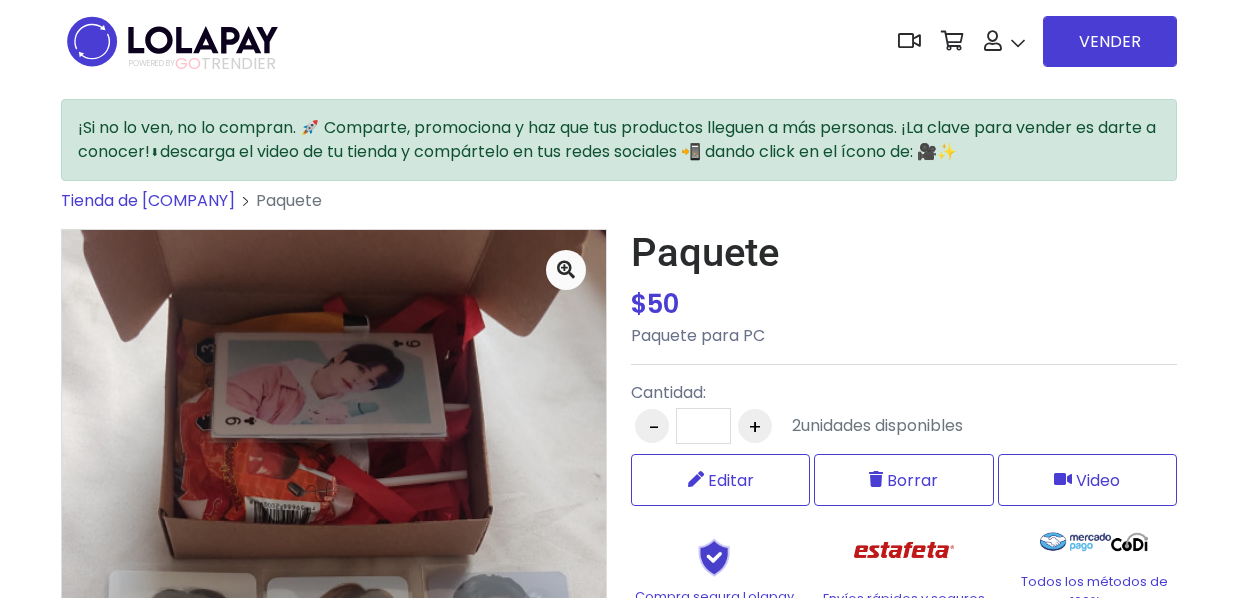 click on "POWERED BY  GO TRENDIER
Dashboard" at bounding box center [619, 41] 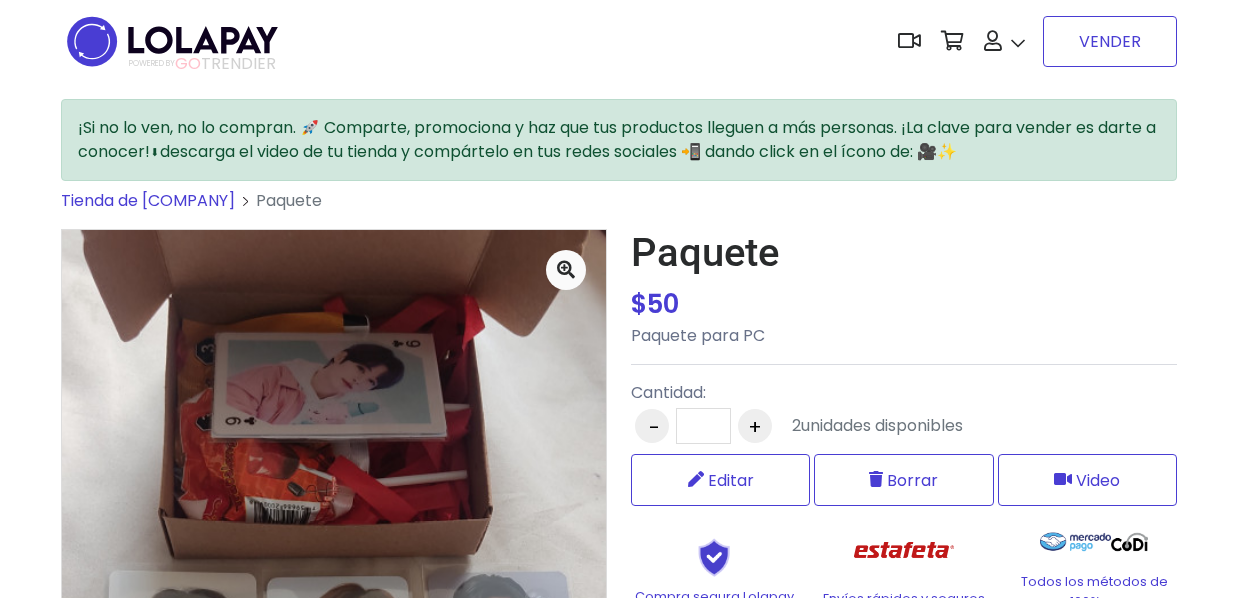 click on "VENDER" at bounding box center [1110, 41] 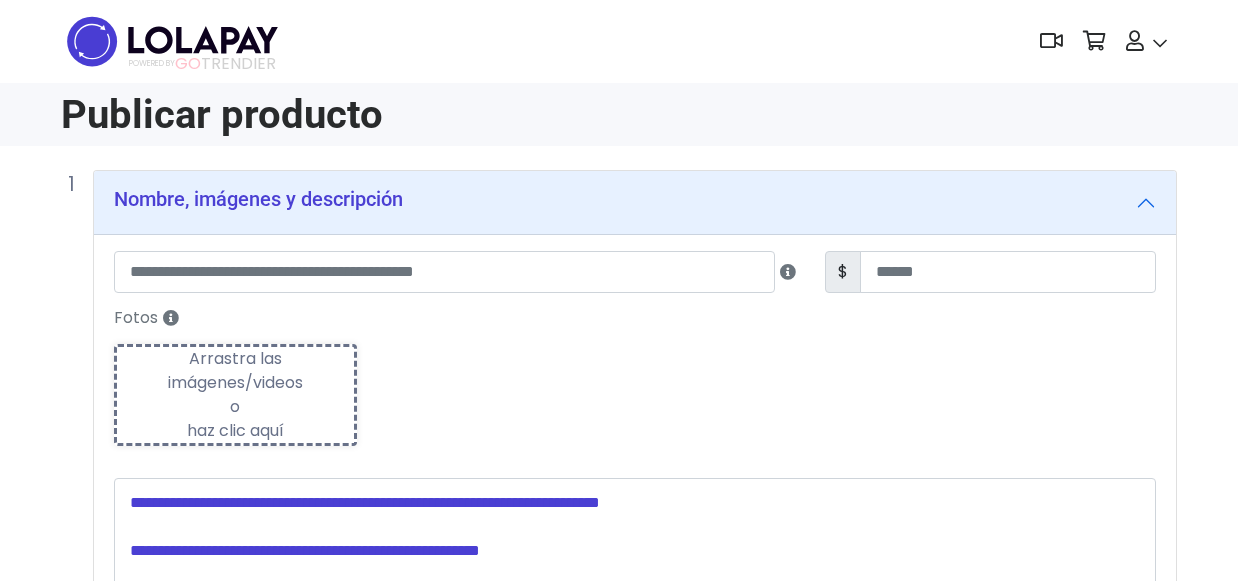 scroll, scrollTop: 0, scrollLeft: 0, axis: both 